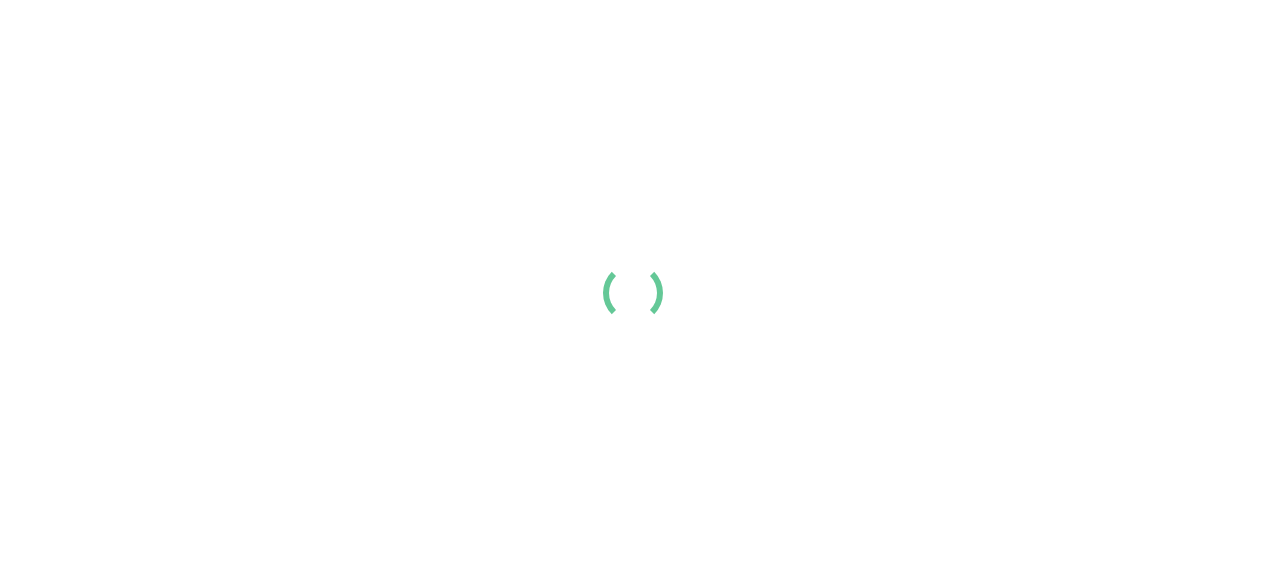scroll, scrollTop: 0, scrollLeft: 0, axis: both 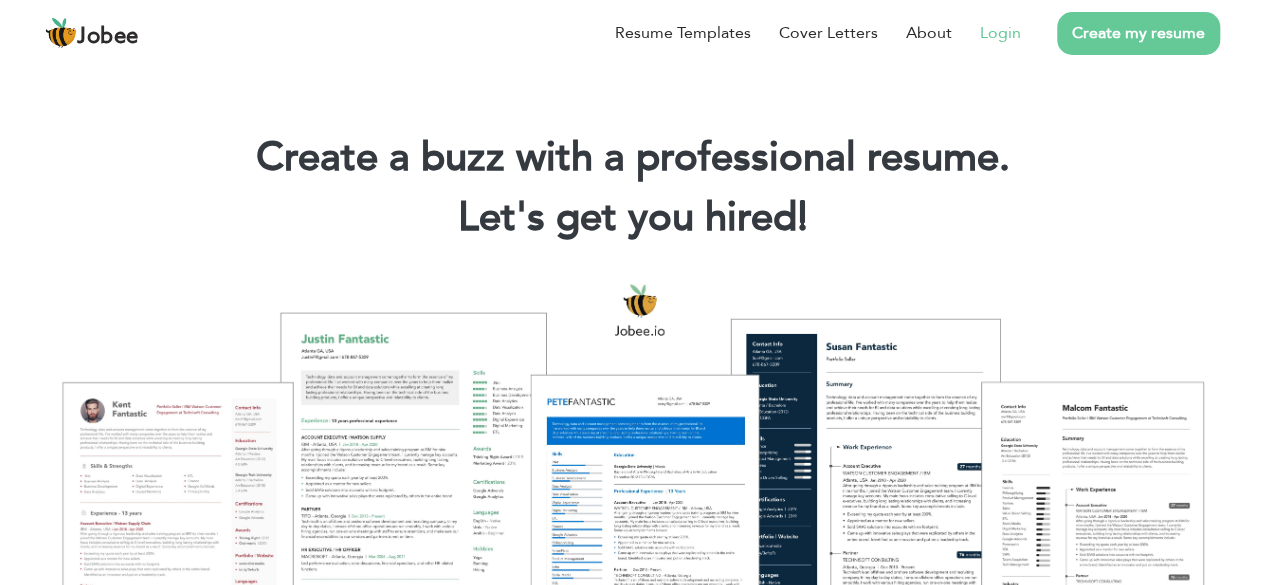 click on "Login" at bounding box center (1000, 33) 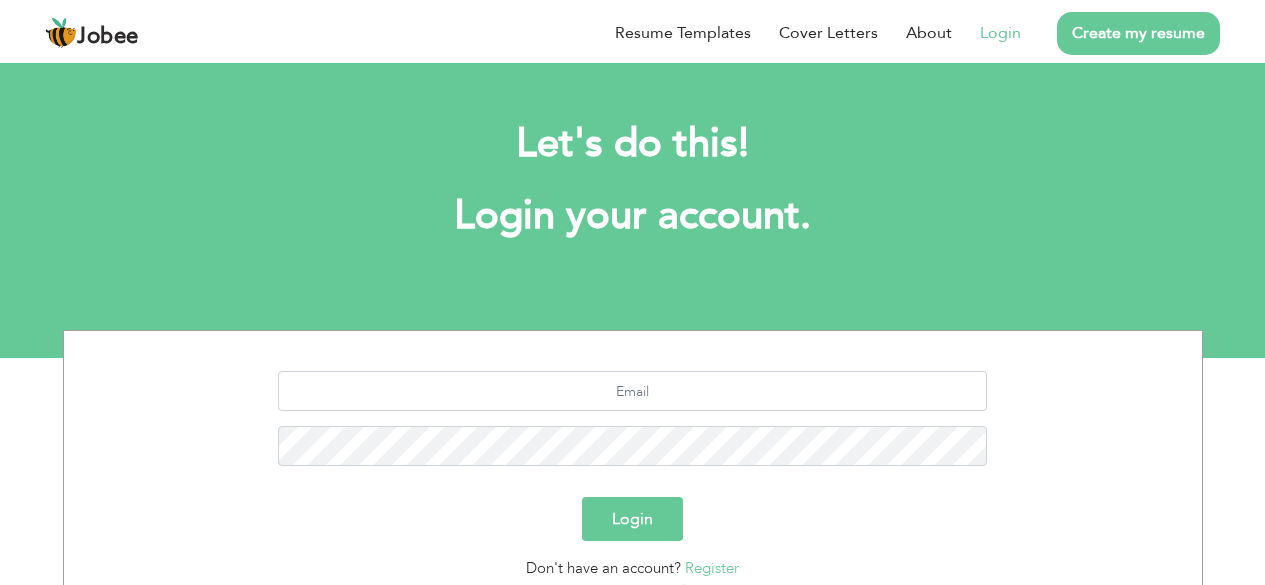 scroll, scrollTop: 0, scrollLeft: 0, axis: both 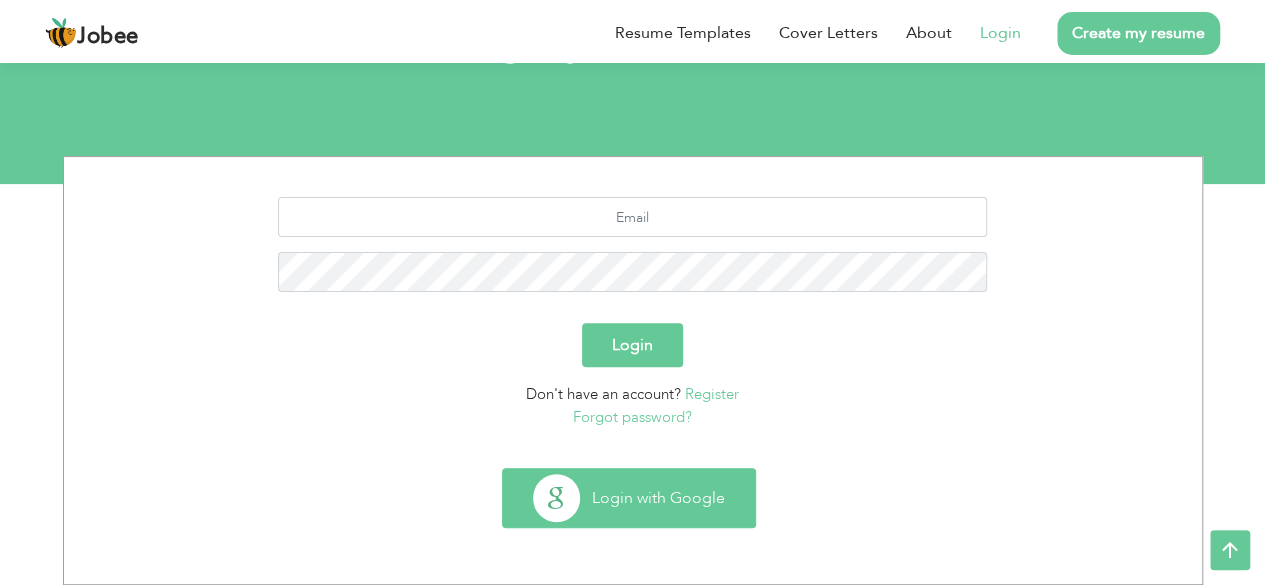 click on "Login with Google" at bounding box center [629, 498] 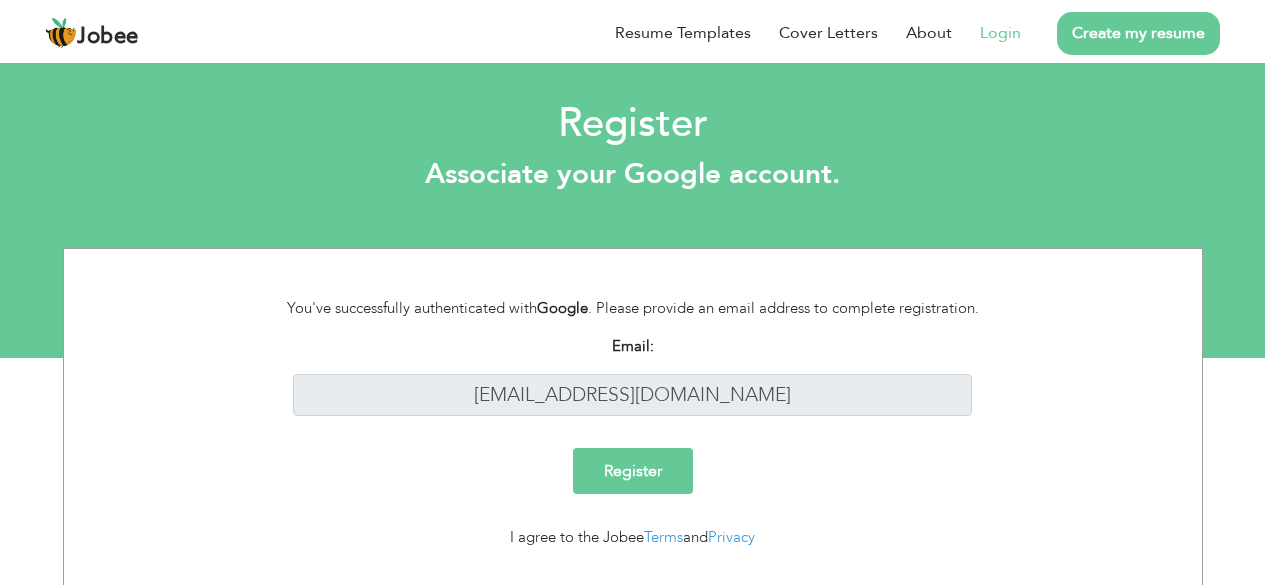 scroll, scrollTop: 0, scrollLeft: 0, axis: both 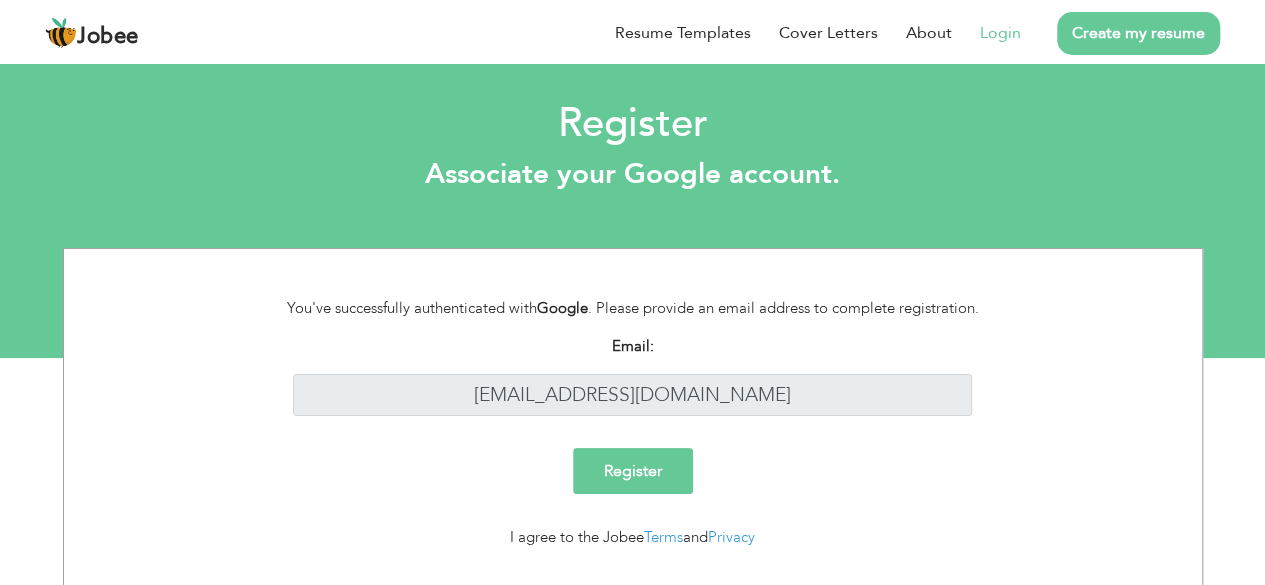 click on "Register" at bounding box center (633, 471) 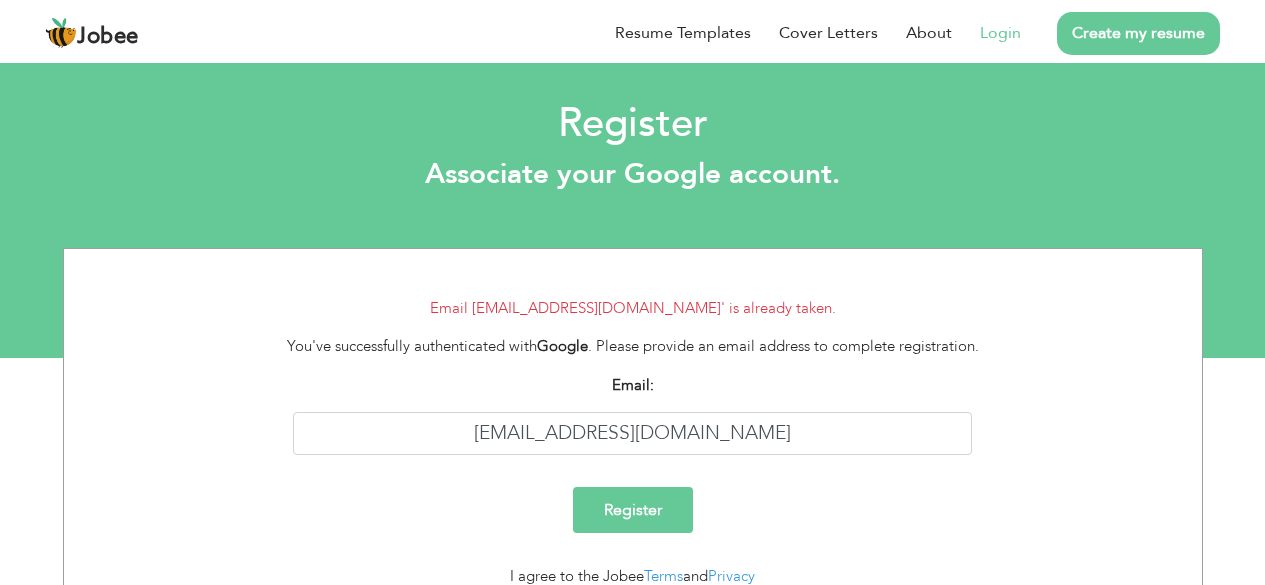 scroll, scrollTop: 0, scrollLeft: 0, axis: both 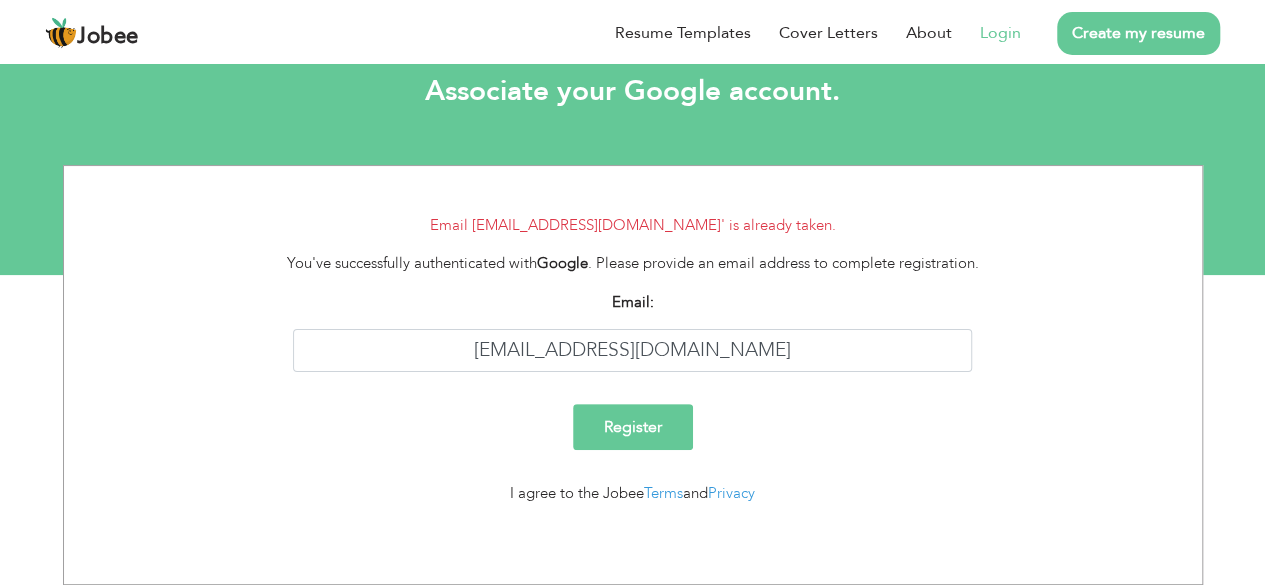 click on "Create my resume" at bounding box center [1138, 33] 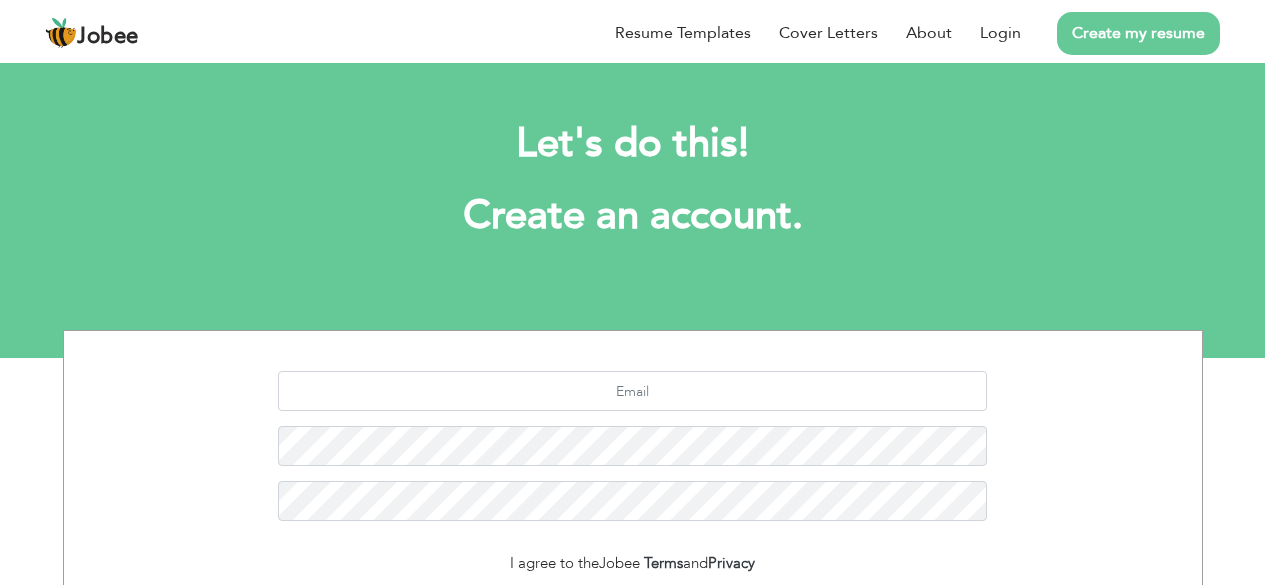 scroll, scrollTop: 0, scrollLeft: 0, axis: both 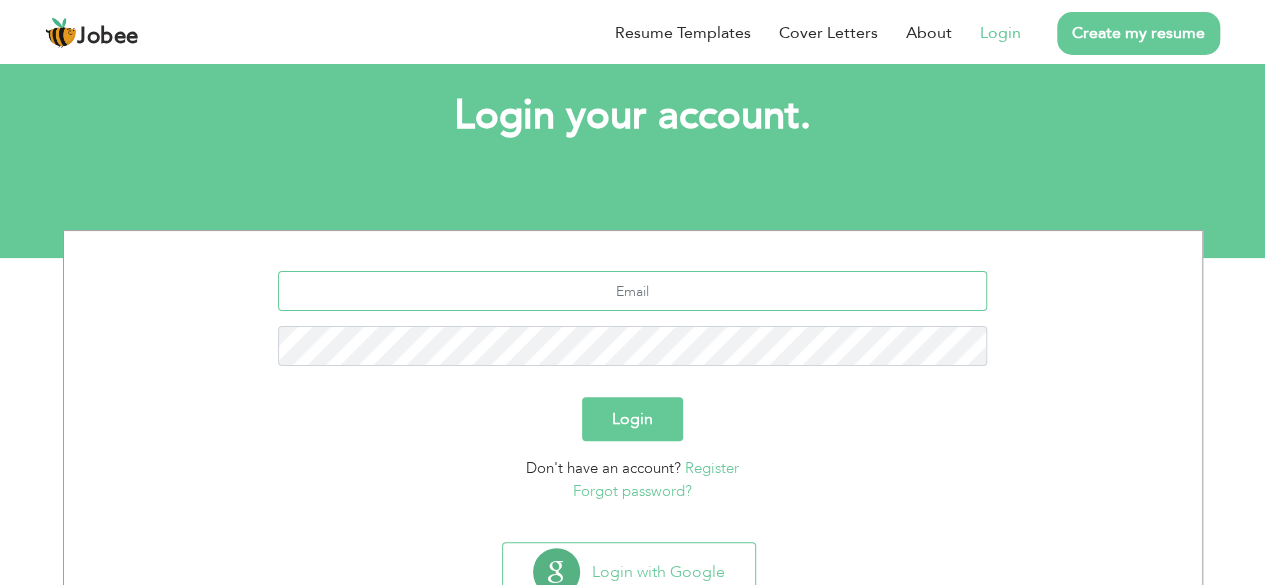 click at bounding box center [632, 291] 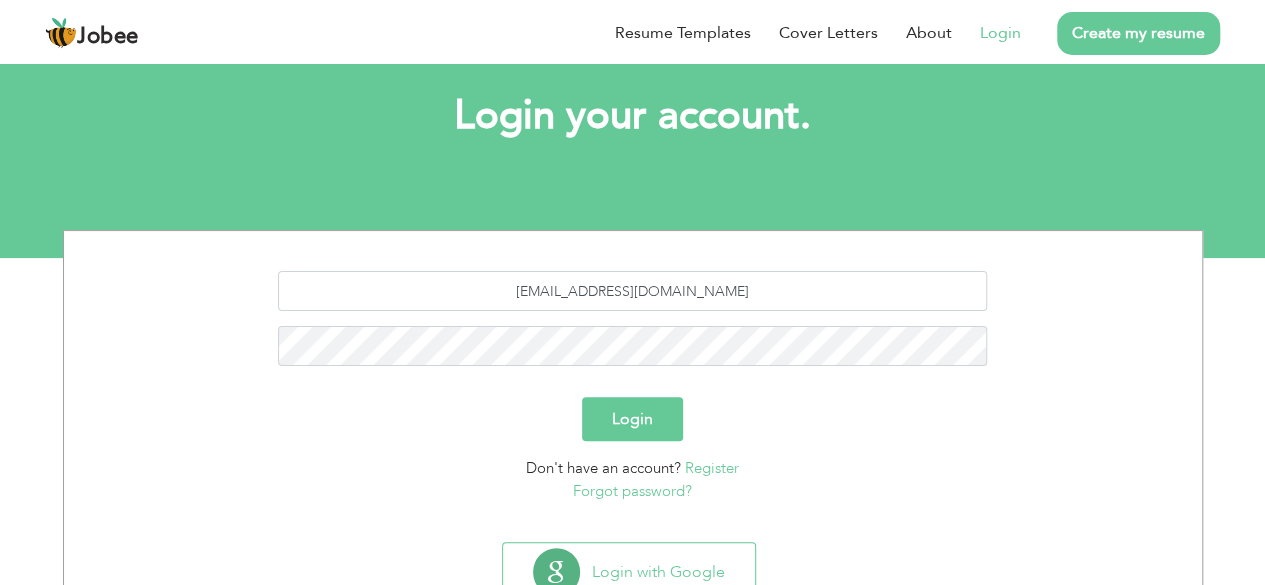 click on "Login" at bounding box center (632, 419) 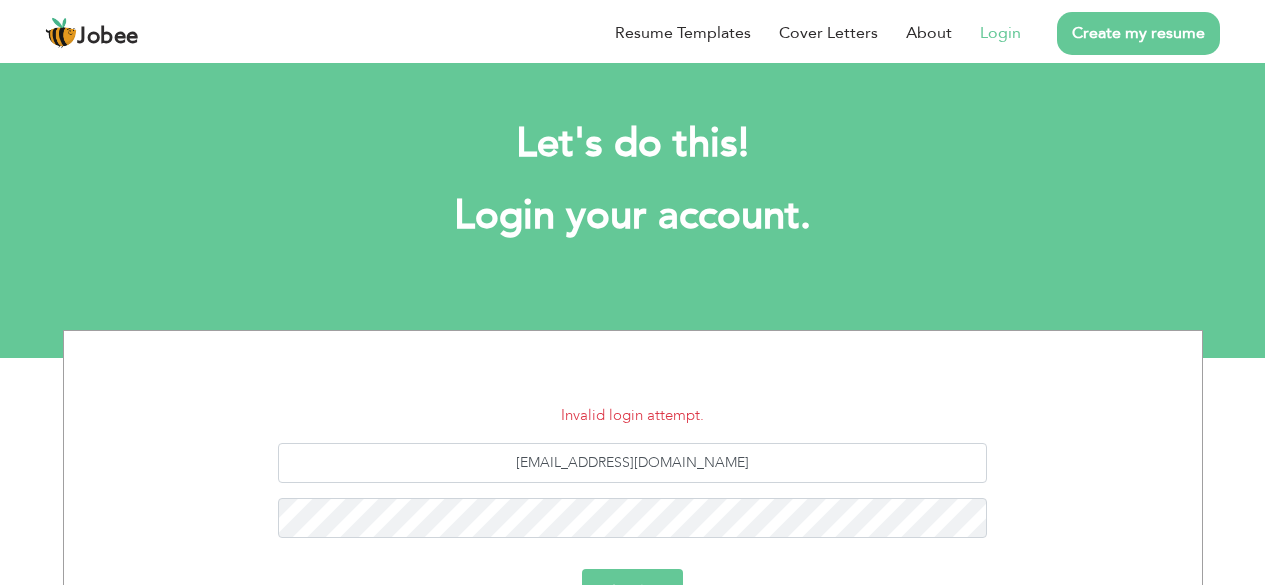 scroll, scrollTop: 0, scrollLeft: 0, axis: both 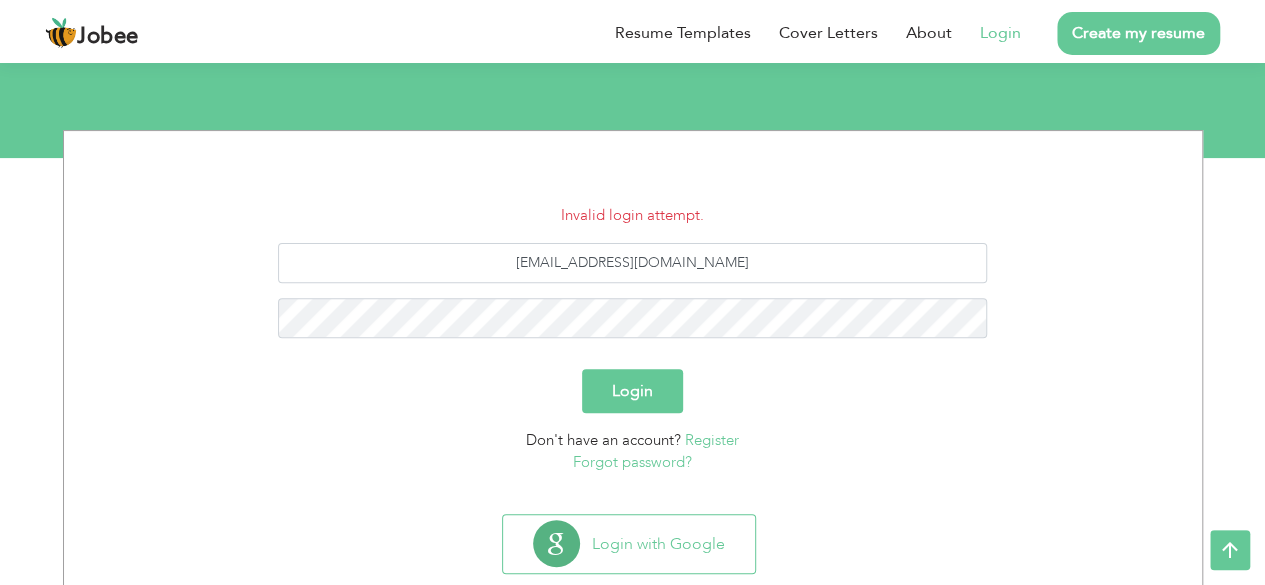 click on "Login" at bounding box center (632, 391) 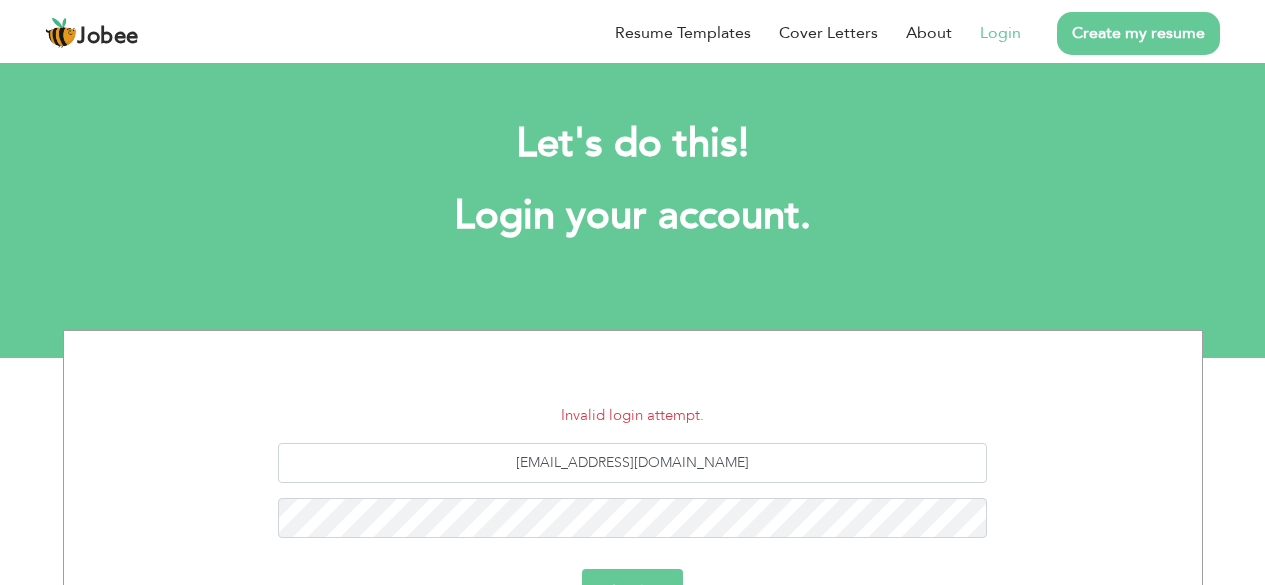 scroll, scrollTop: 0, scrollLeft: 0, axis: both 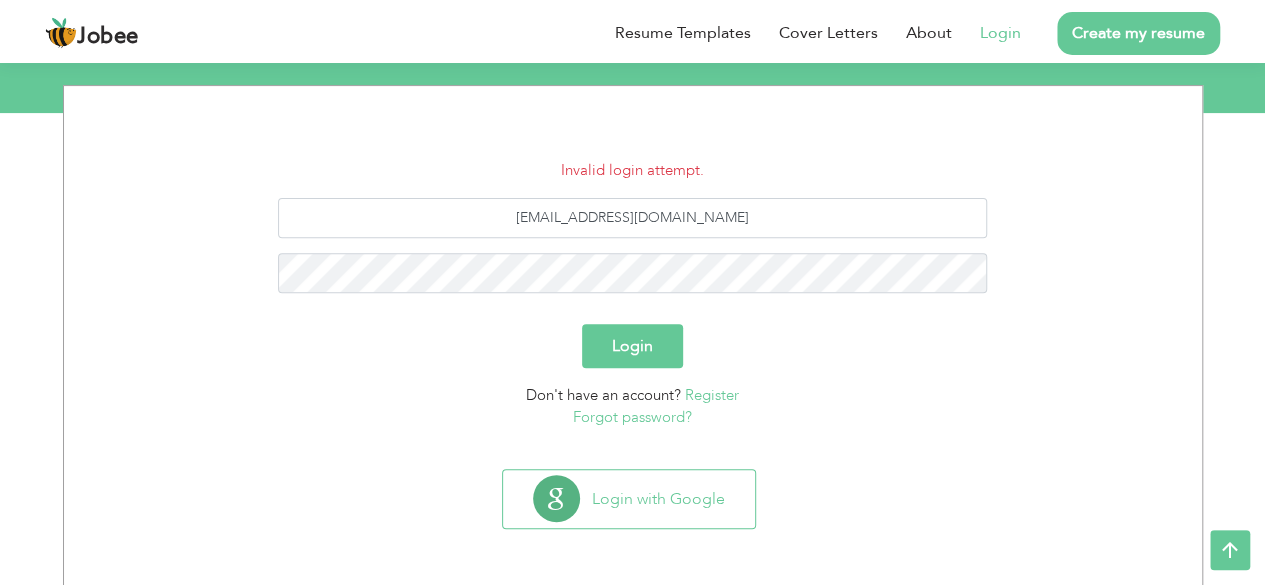 click on "Forgot password?" at bounding box center (632, 417) 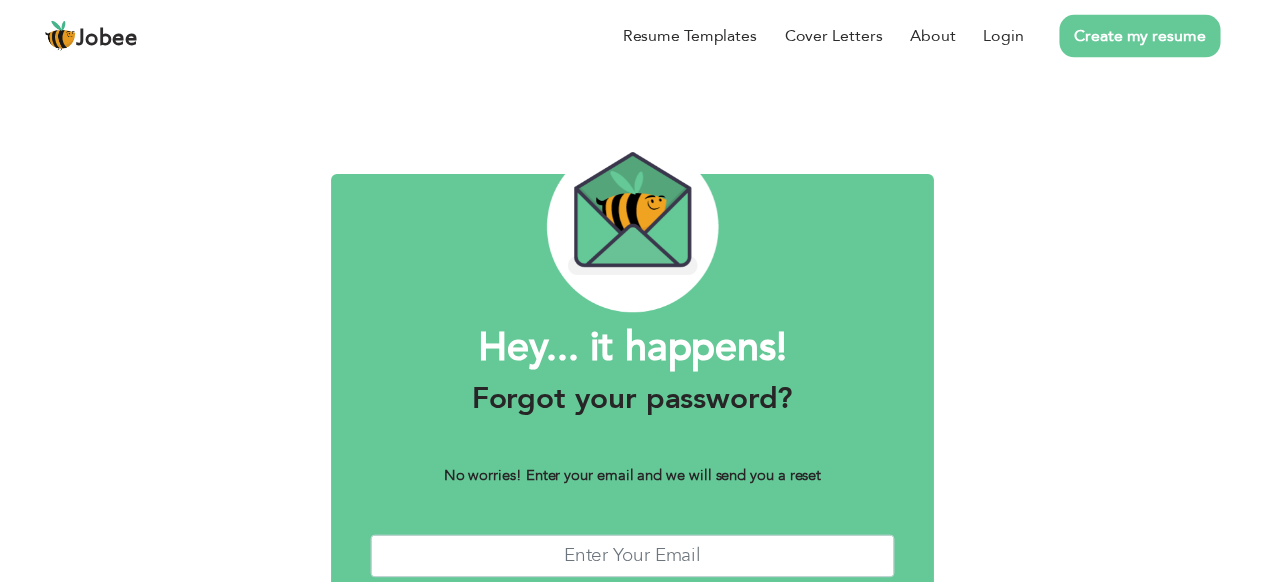 scroll, scrollTop: 0, scrollLeft: 0, axis: both 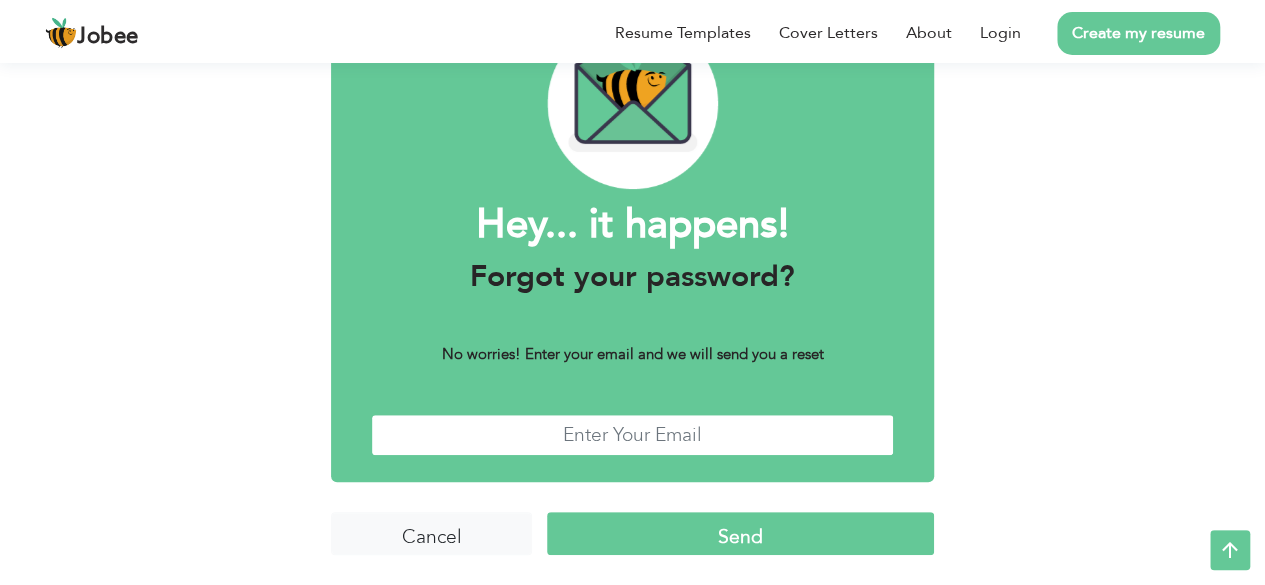 click at bounding box center [632, 435] 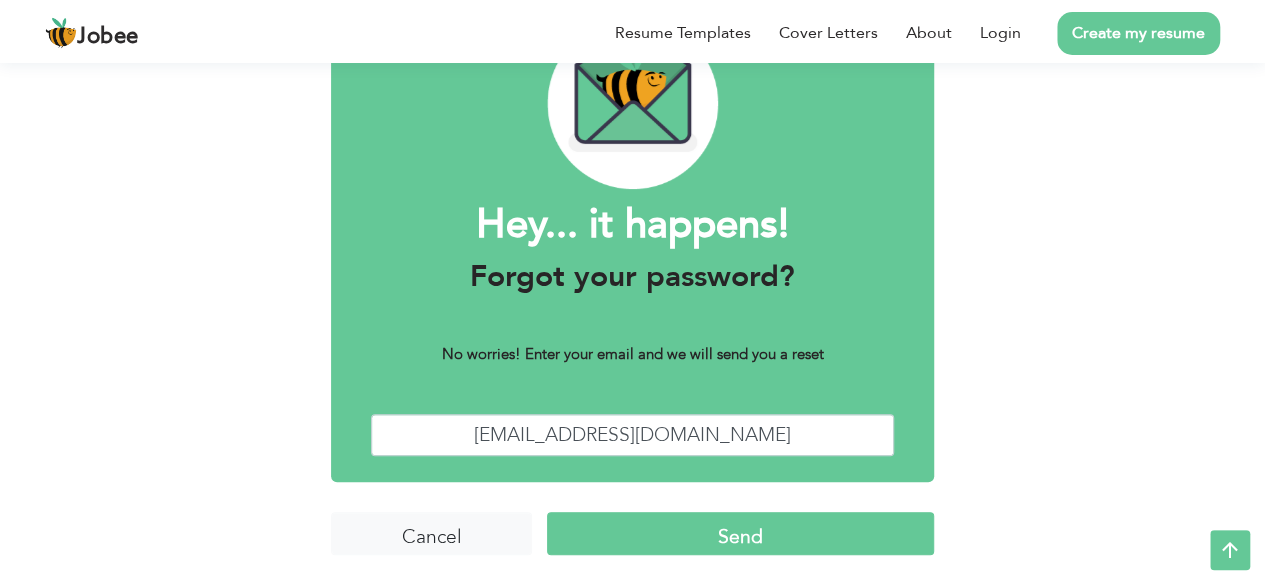 click on "Send" at bounding box center (740, 533) 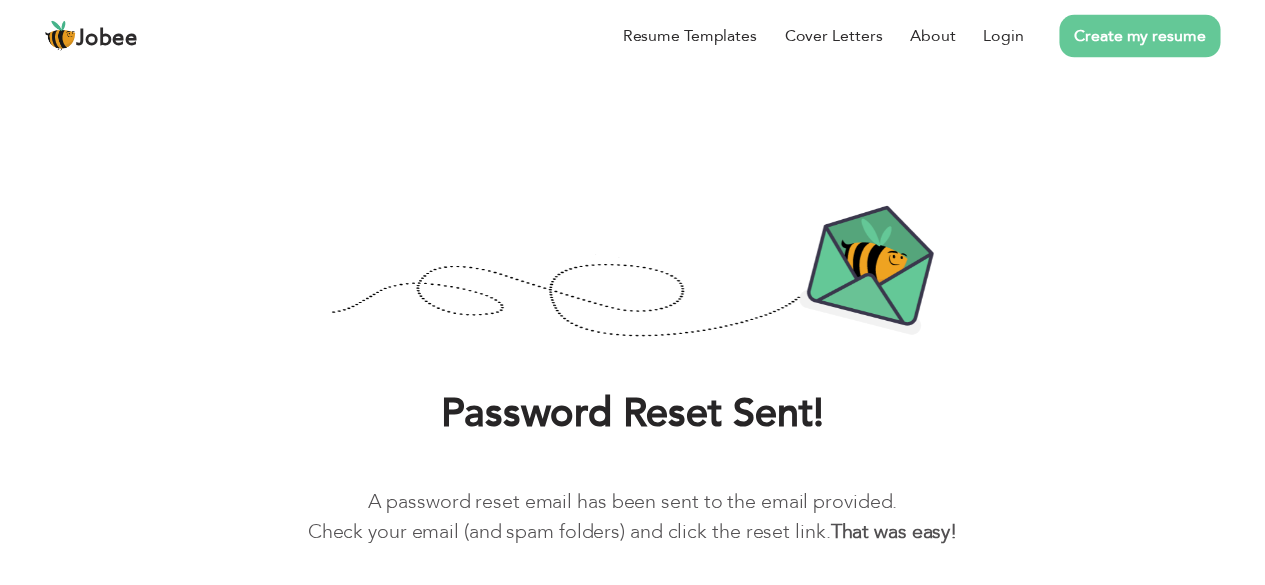 scroll, scrollTop: 0, scrollLeft: 0, axis: both 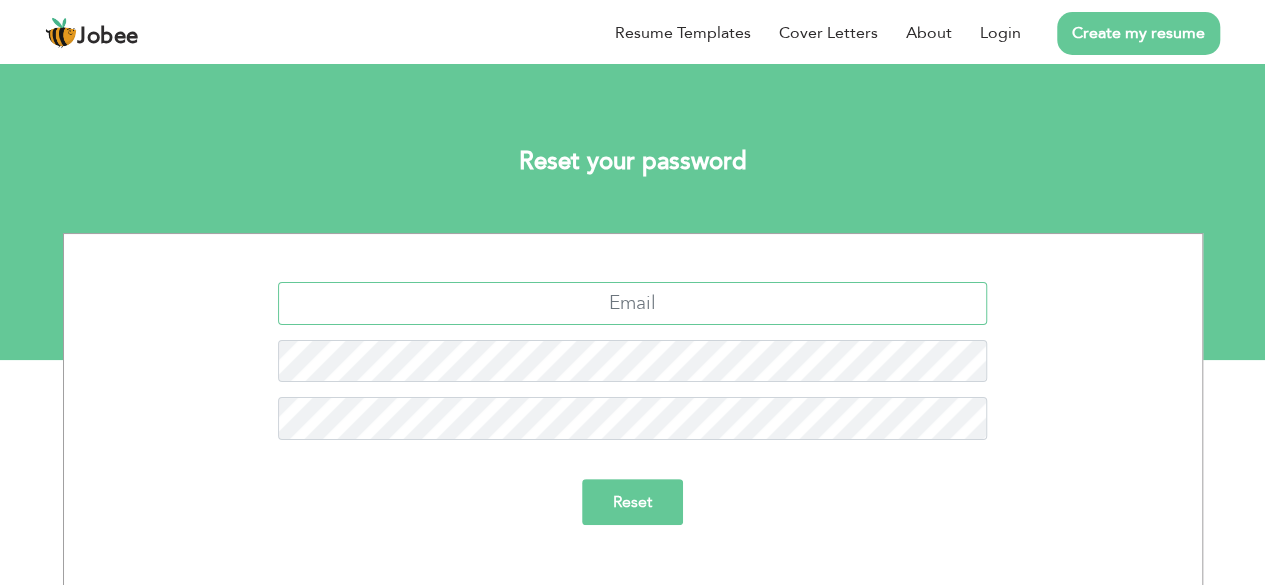 type on "[EMAIL_ADDRESS][DOMAIN_NAME]" 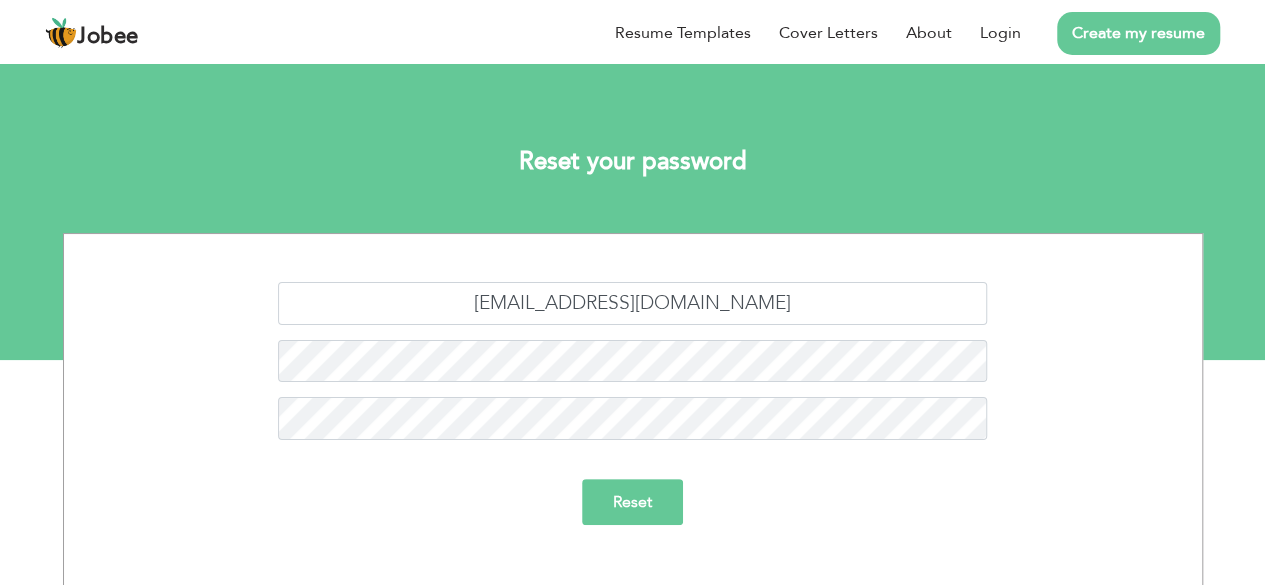 click on "Reset" at bounding box center [632, 502] 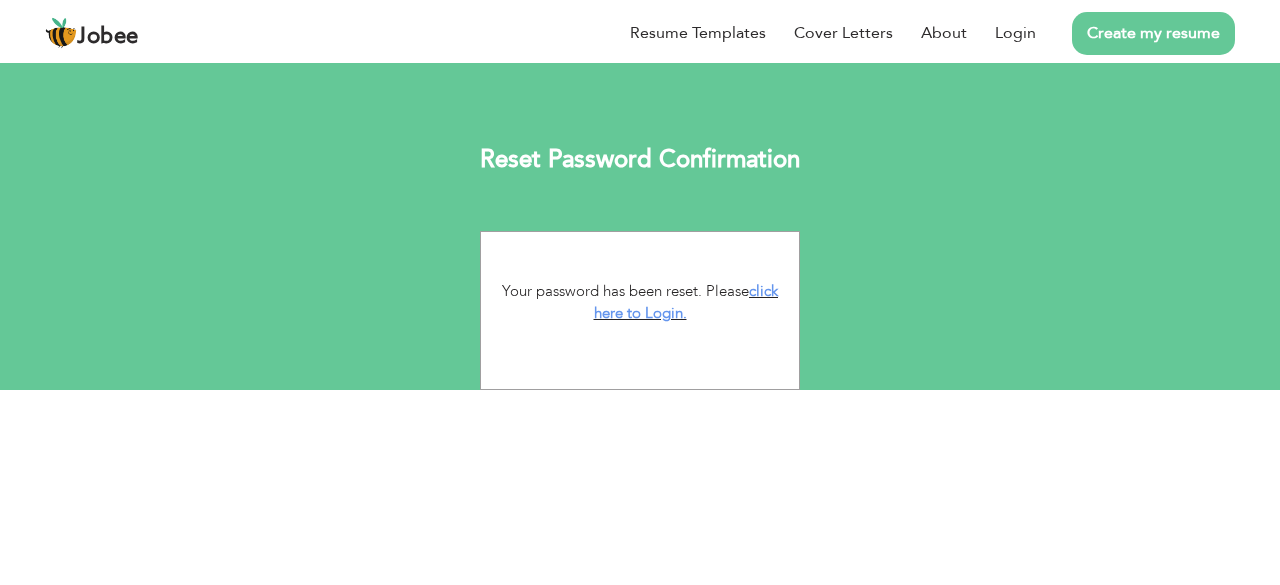 scroll, scrollTop: 0, scrollLeft: 0, axis: both 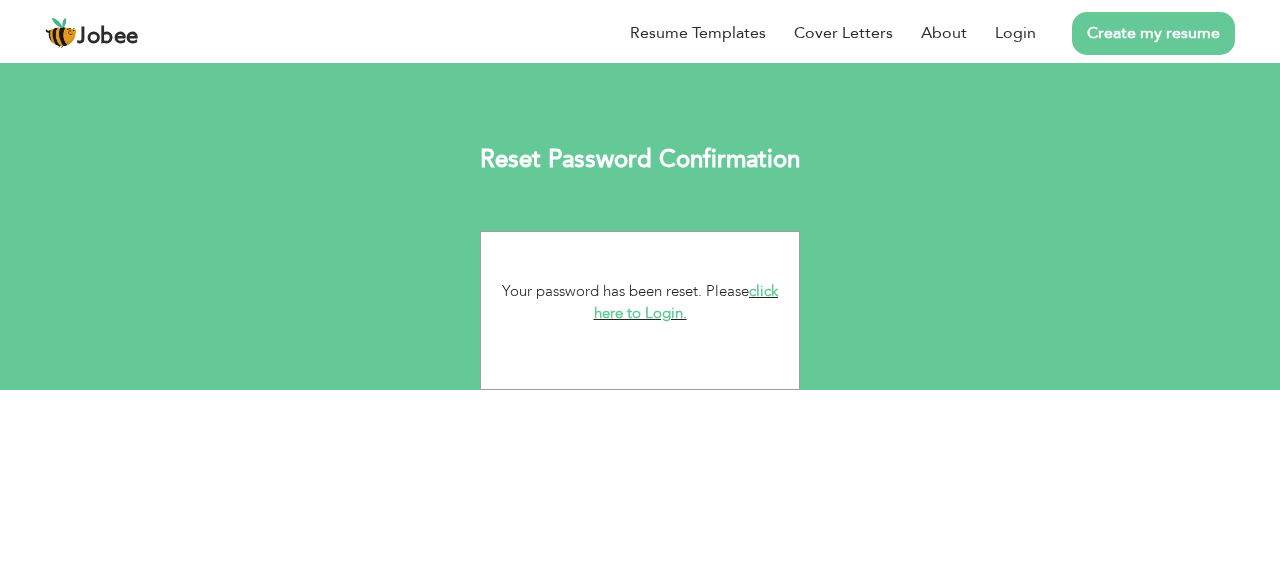 click on "click here to Login." at bounding box center [686, 302] 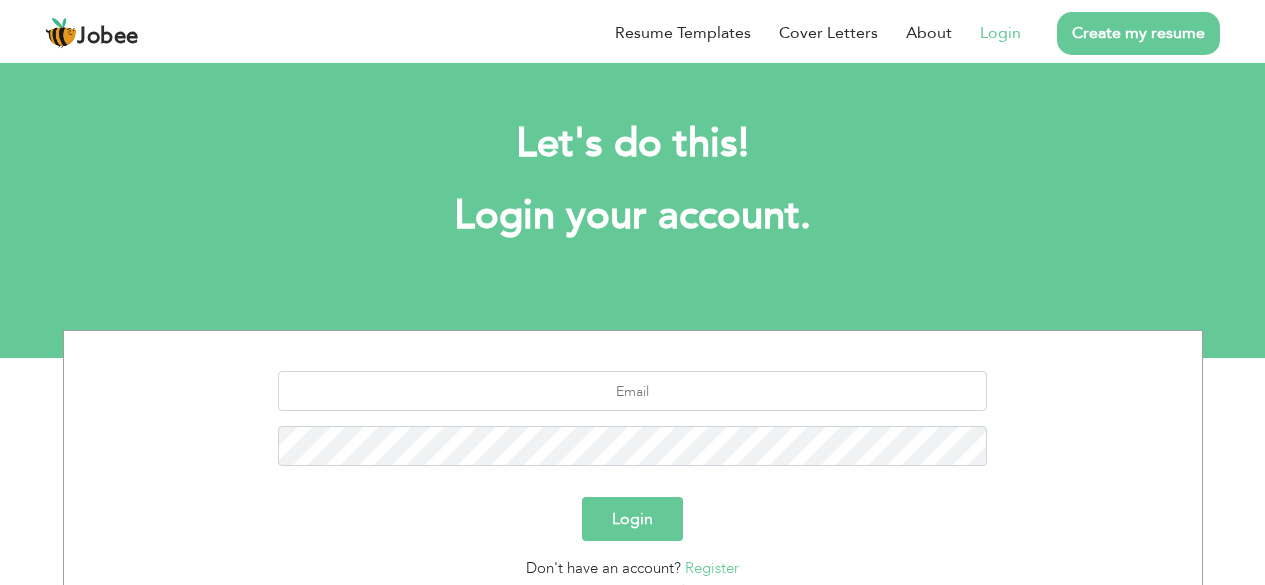 scroll, scrollTop: 0, scrollLeft: 0, axis: both 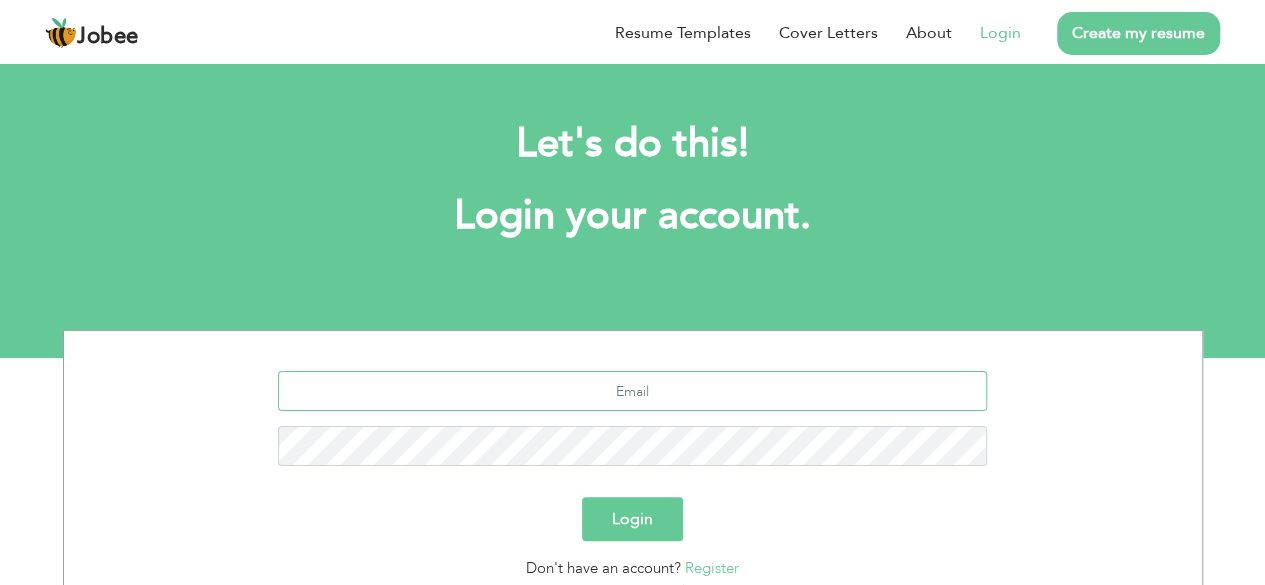 click at bounding box center (632, 391) 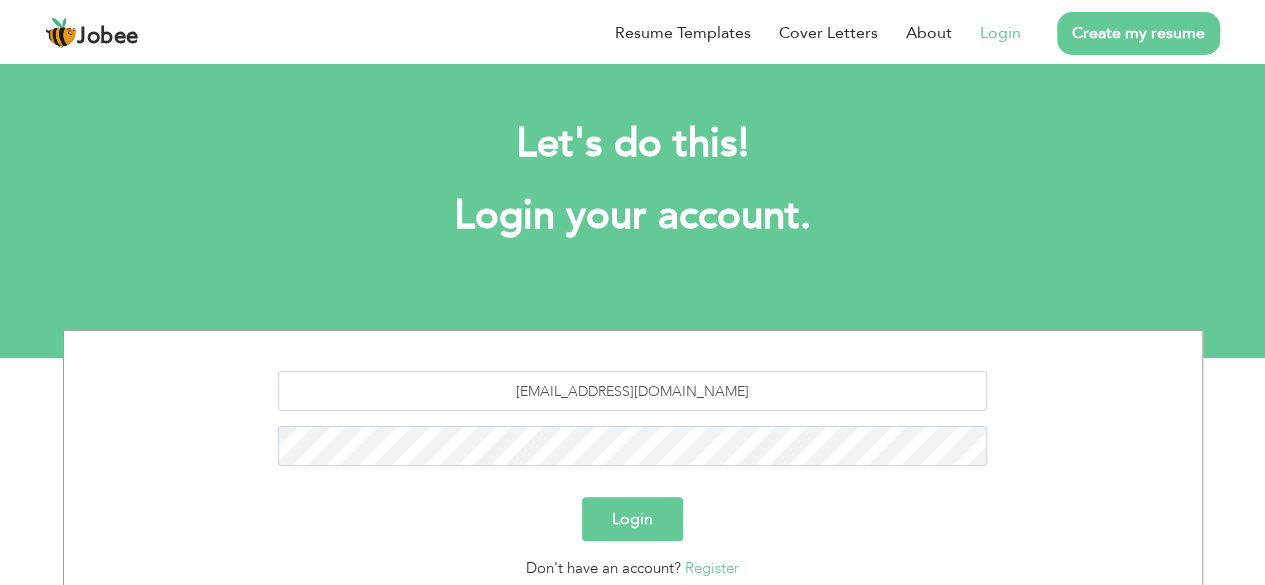 click on "Login" at bounding box center [632, 519] 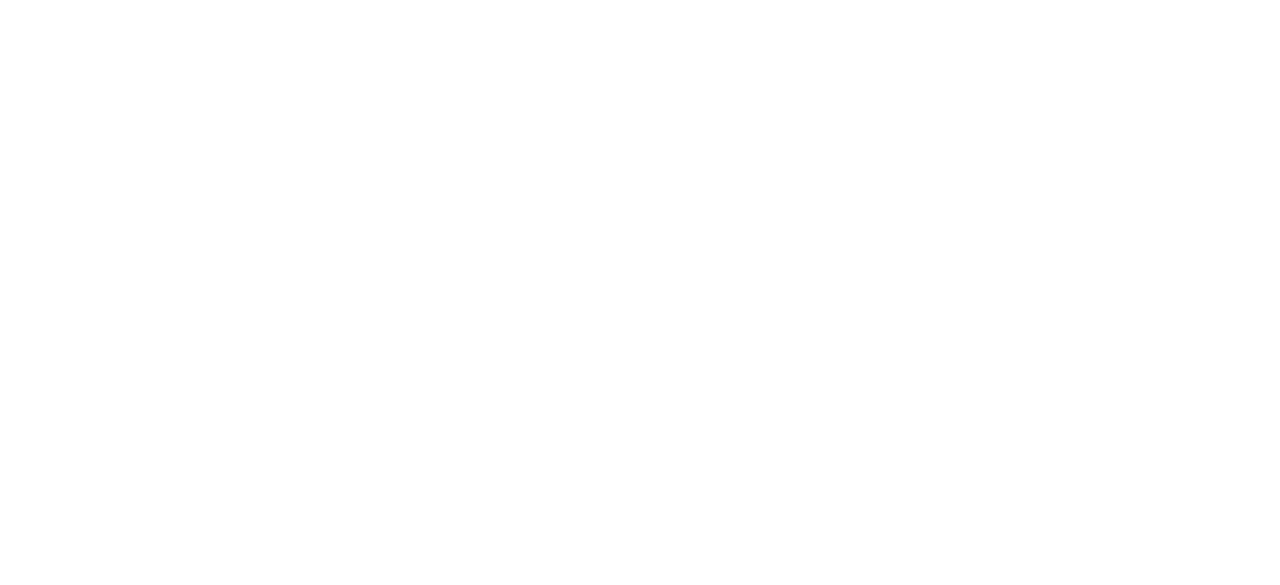 scroll, scrollTop: 0, scrollLeft: 0, axis: both 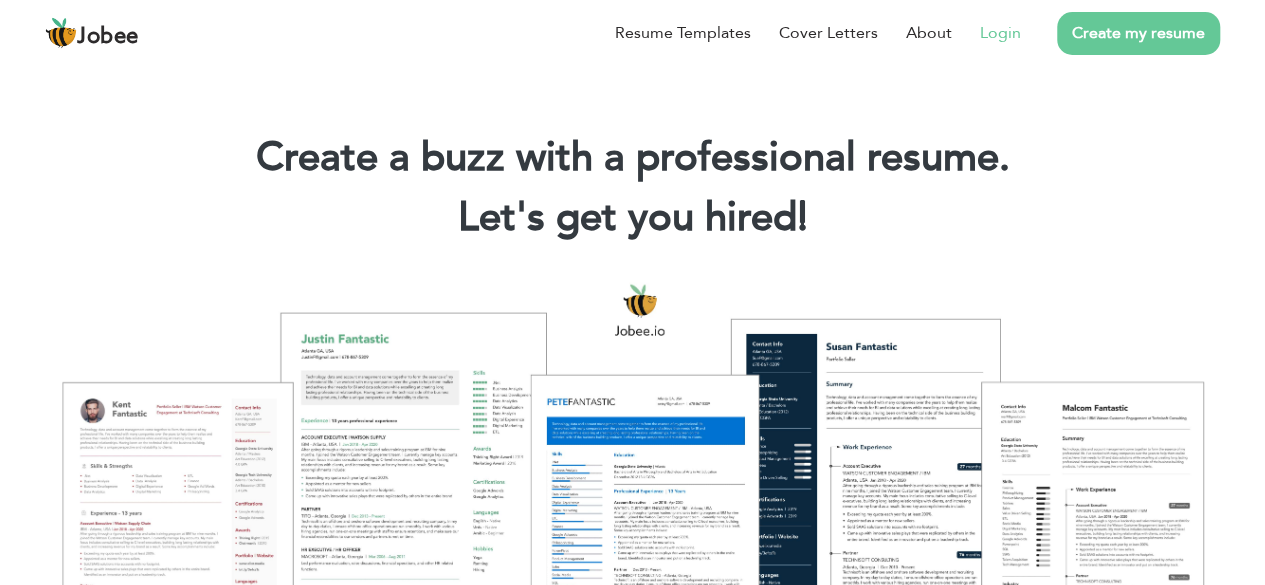 click on "Login" at bounding box center [1000, 33] 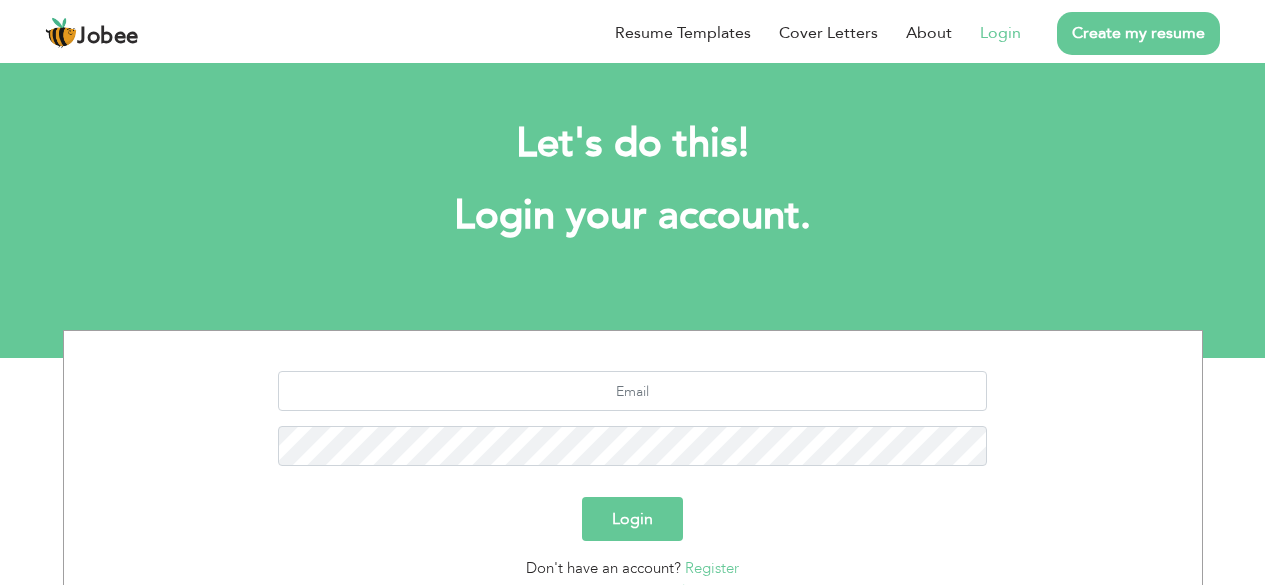 scroll, scrollTop: 0, scrollLeft: 0, axis: both 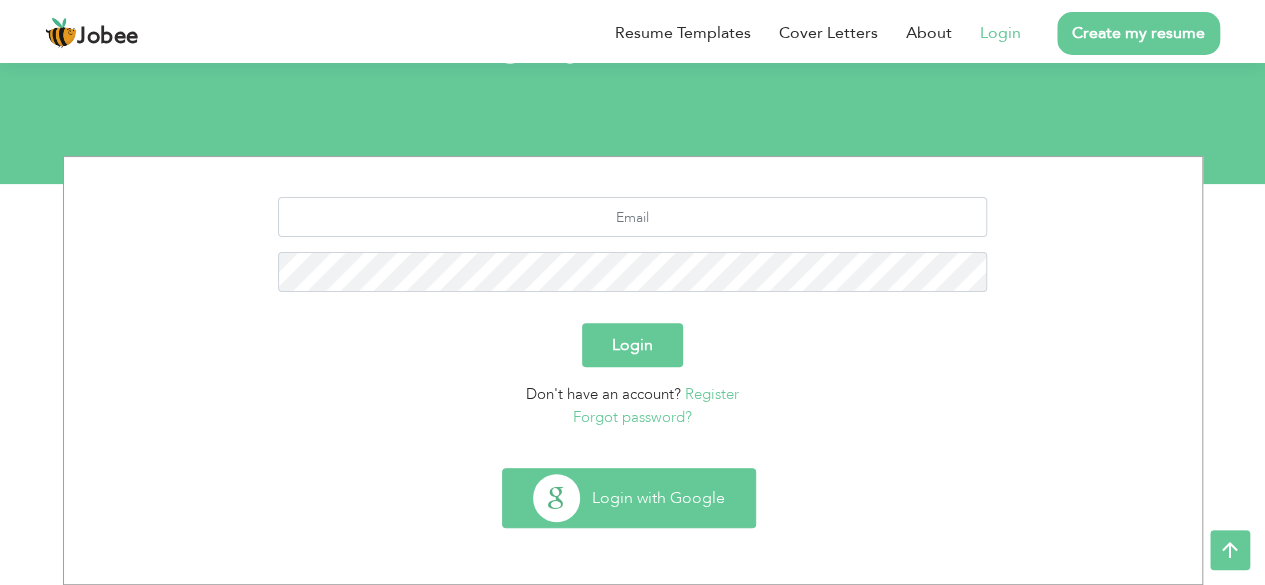 click on "Login with Google" at bounding box center [629, 498] 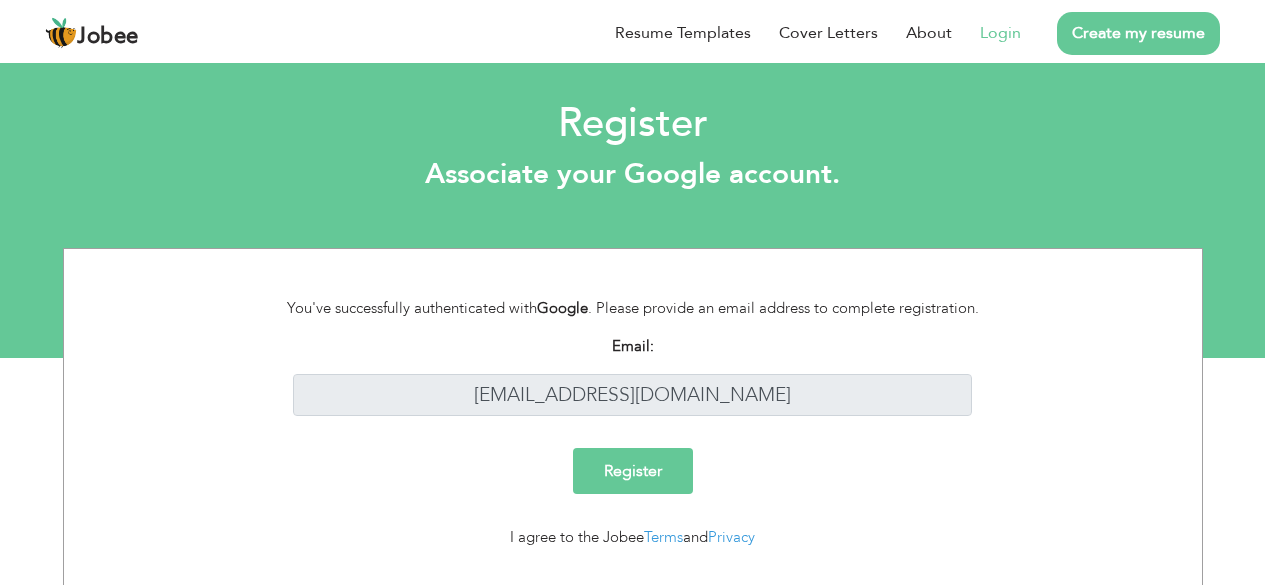 scroll, scrollTop: 0, scrollLeft: 0, axis: both 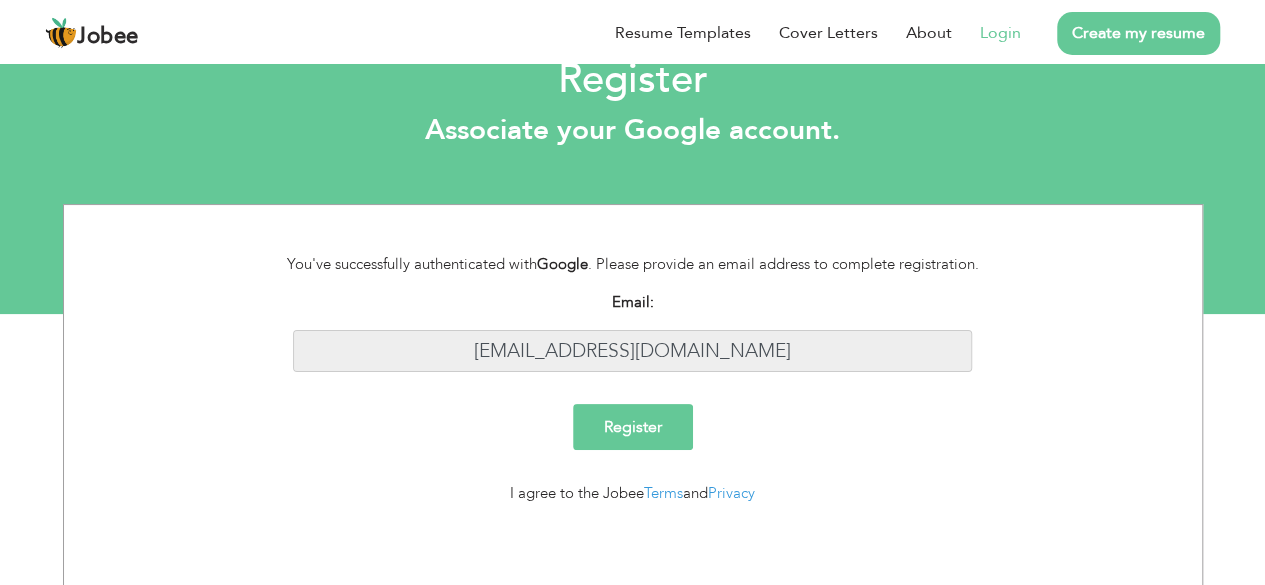 click on "[EMAIL_ADDRESS][DOMAIN_NAME]" at bounding box center [632, 351] 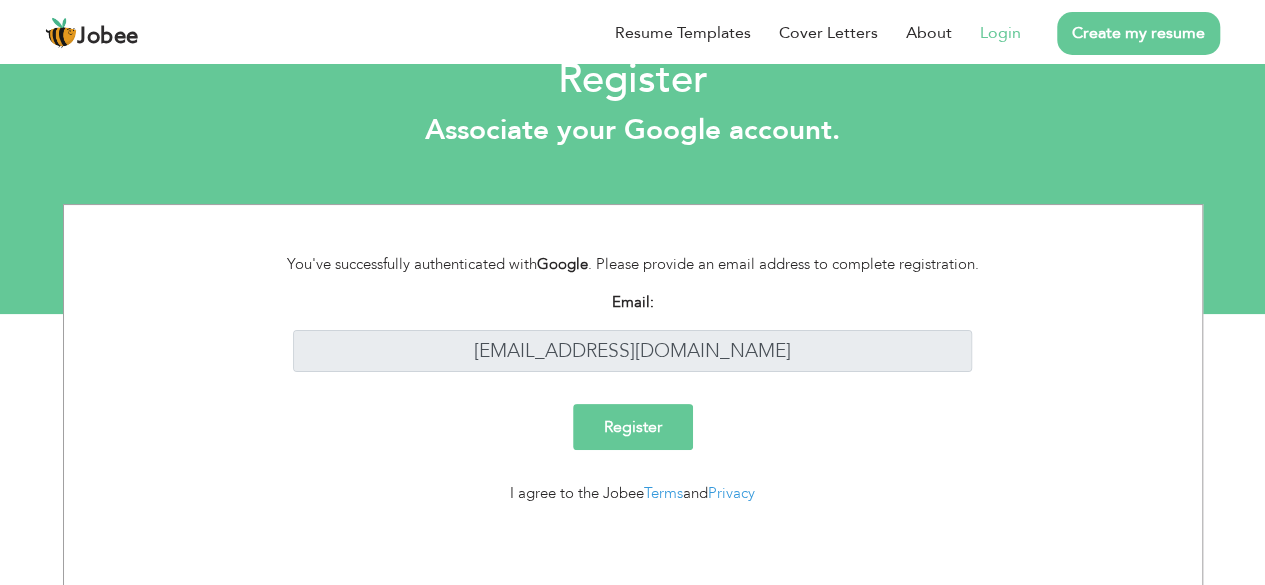 click on "Email:
salman.muhammad3@gmail.com" at bounding box center (632, 331) 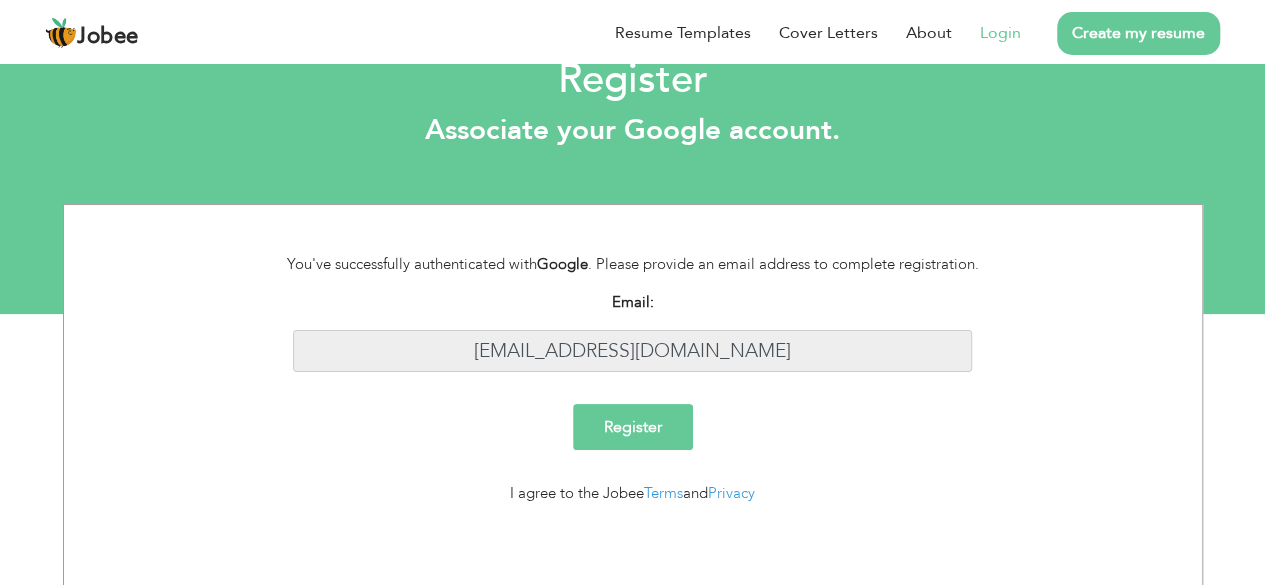 click on "salman.muhammad3@gmail.com" at bounding box center (632, 351) 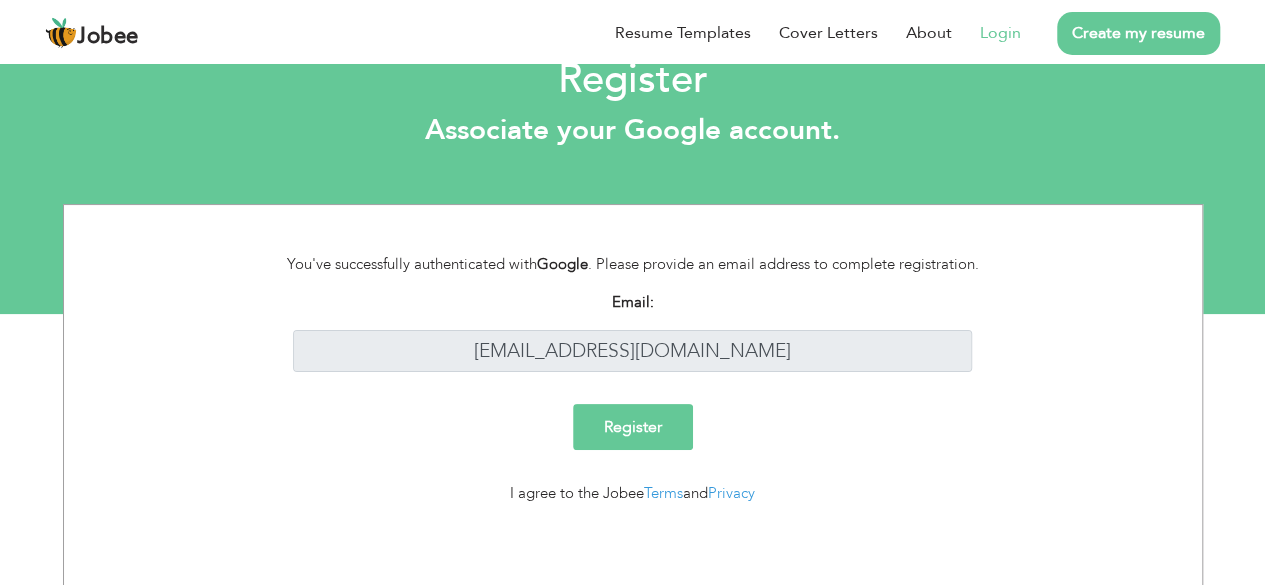 click on "Email:
salman.muhammad3@gmail.com" at bounding box center [632, 331] 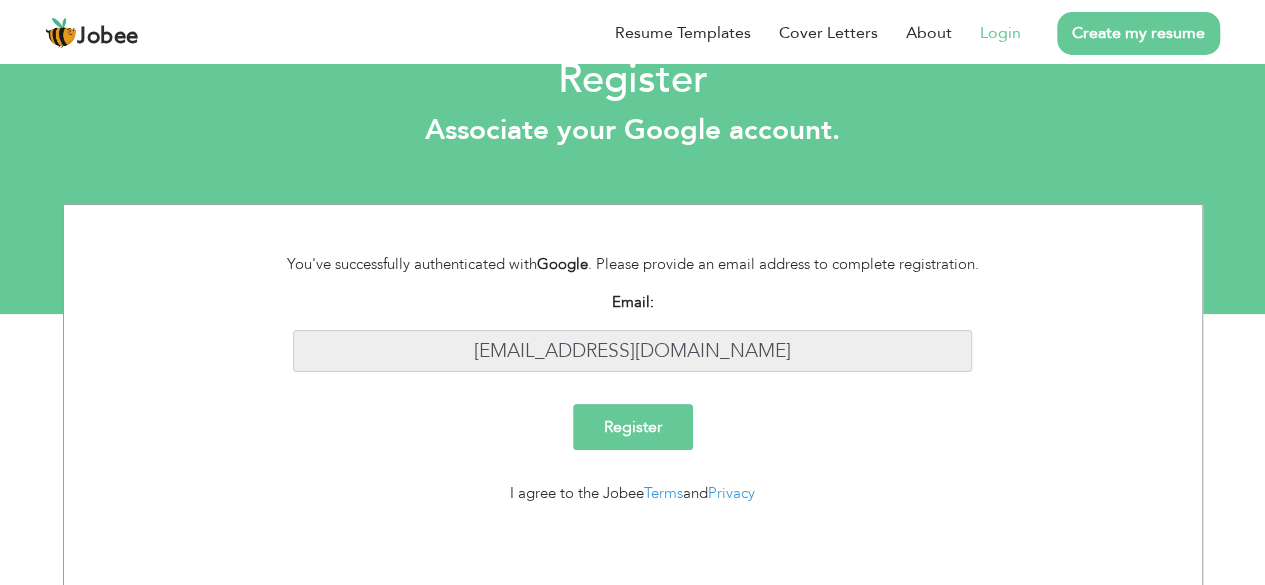 drag, startPoint x: 774, startPoint y: 353, endPoint x: 652, endPoint y: 328, distance: 124.53513 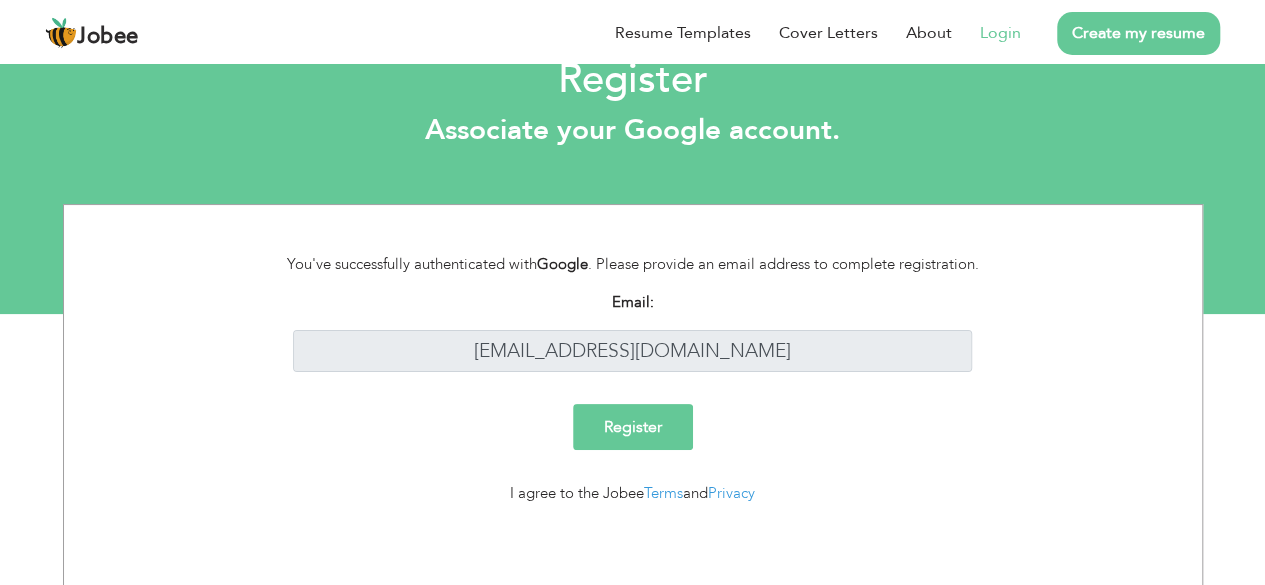click on "Email:
salman.muhammad3@gmail.com" at bounding box center (632, 331) 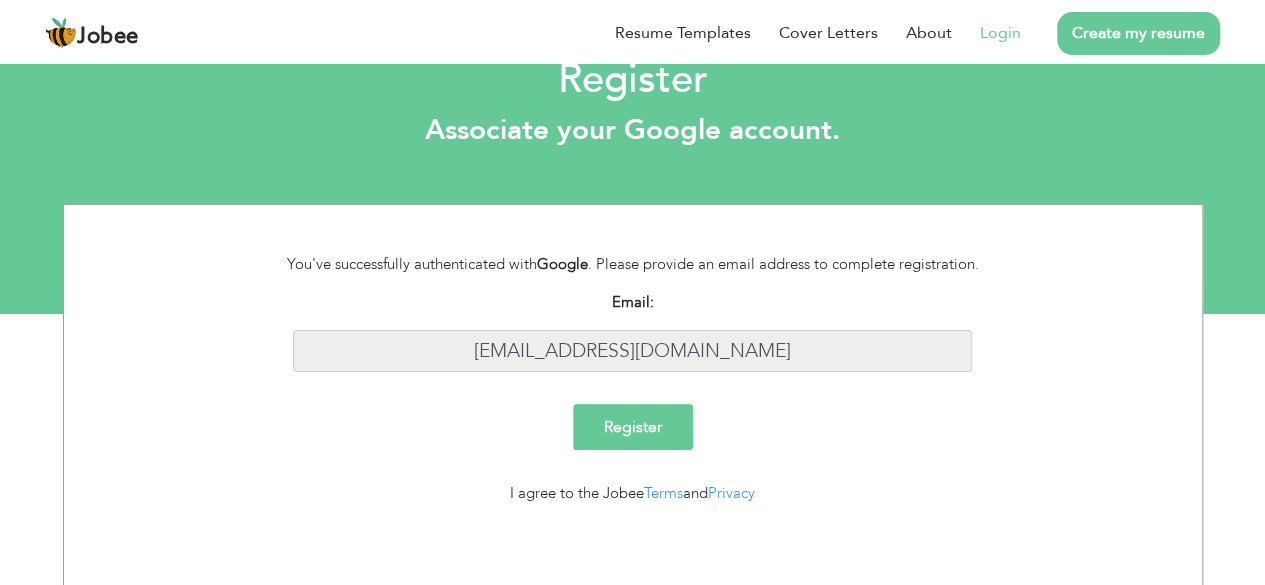 click on "salman.muhammad3@gmail.com" at bounding box center (632, 351) 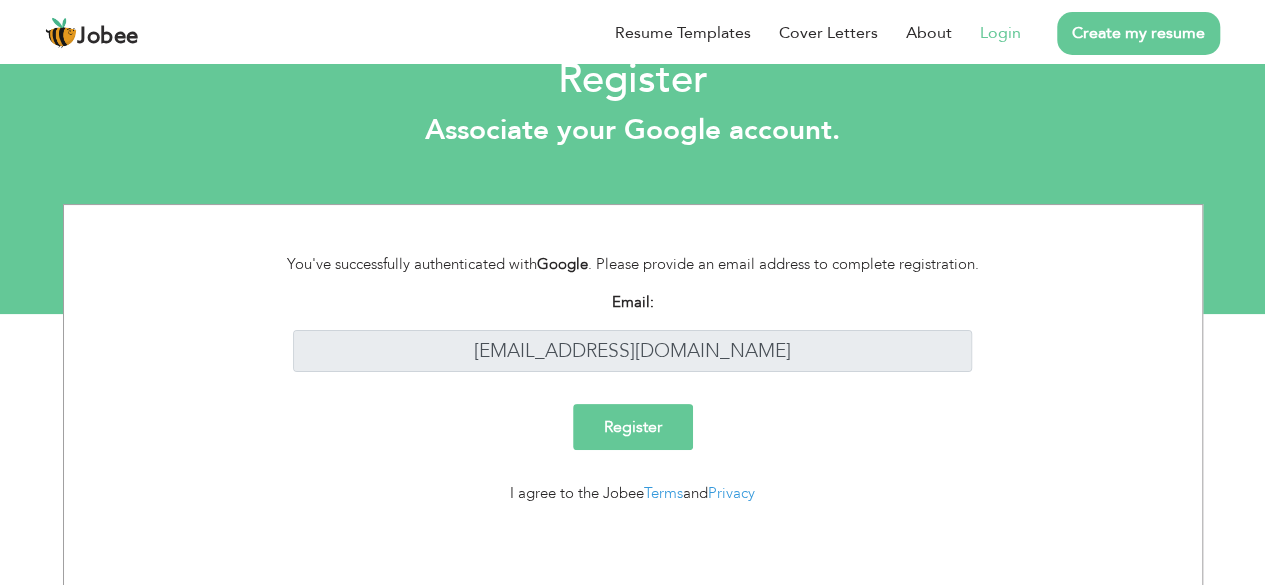 click on "Login" at bounding box center (1000, 33) 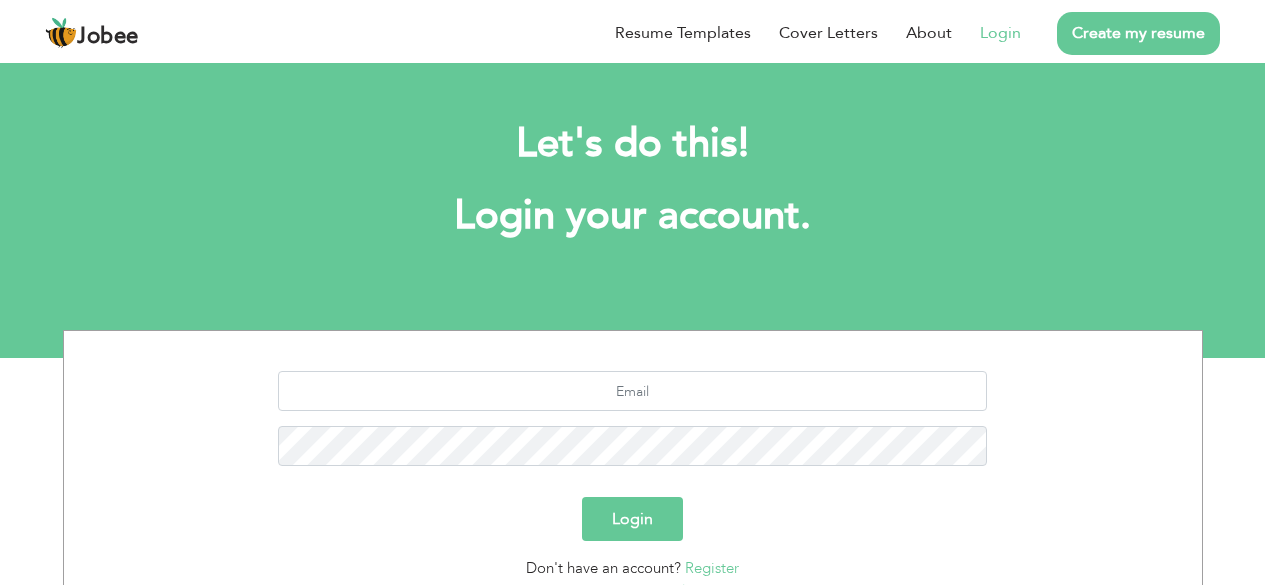 scroll, scrollTop: 0, scrollLeft: 0, axis: both 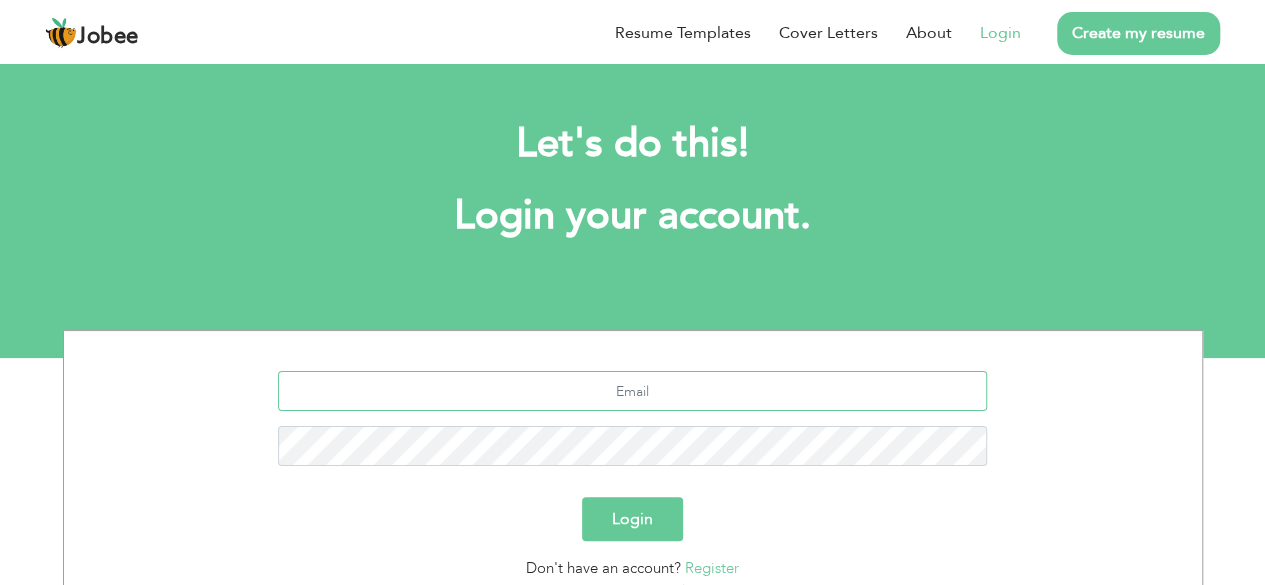 click at bounding box center (632, 391) 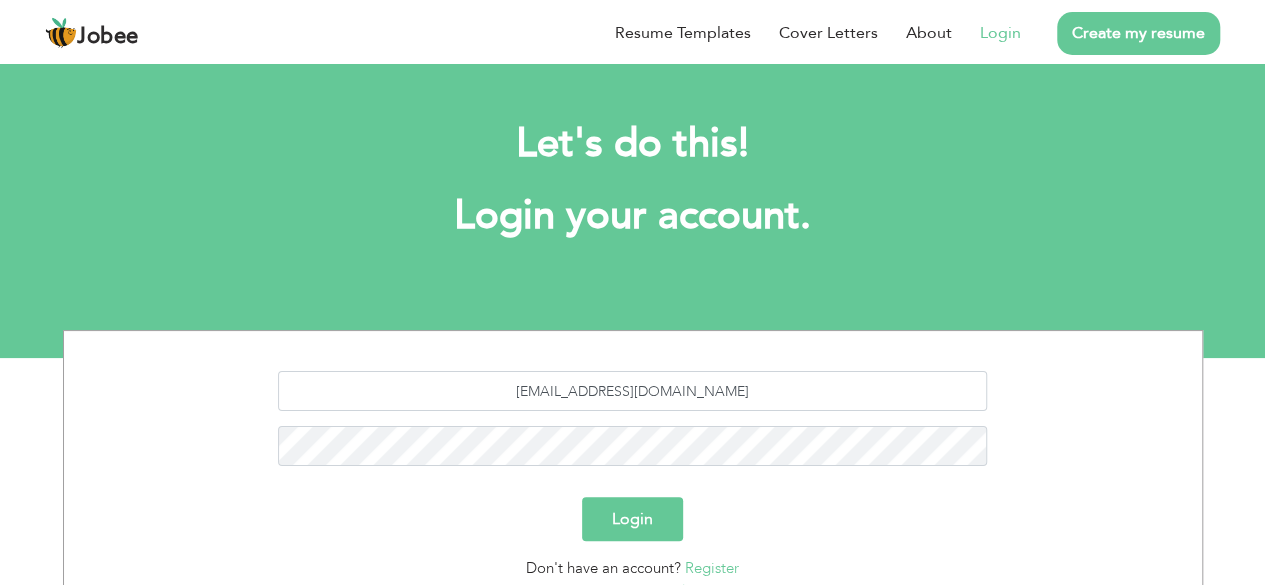 click on "Login" at bounding box center [632, 519] 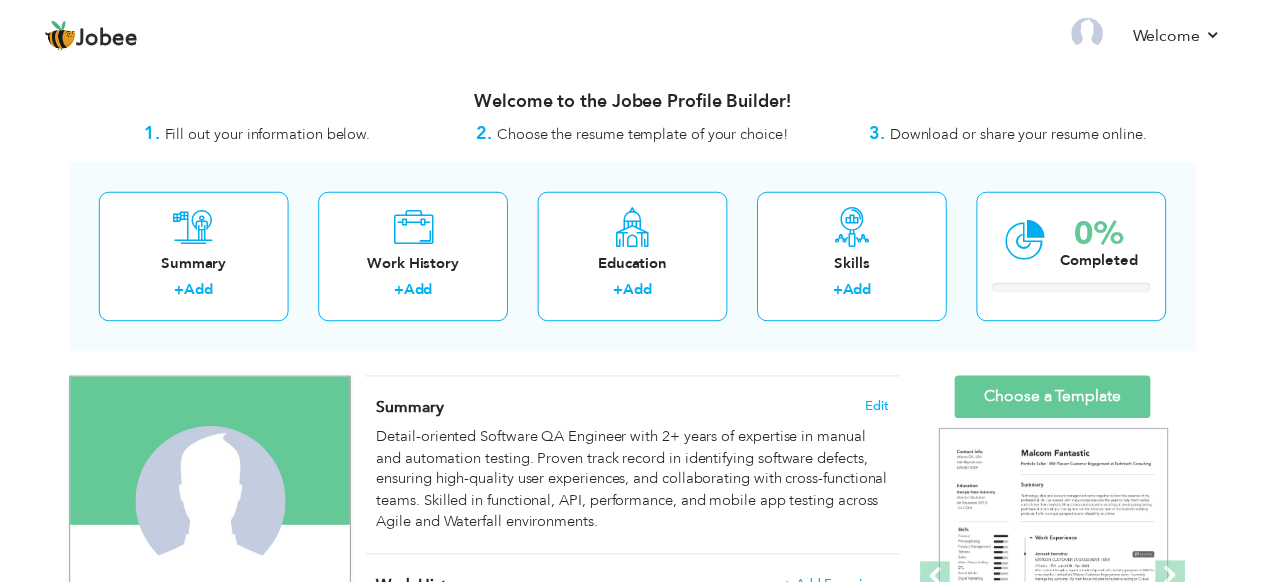 scroll, scrollTop: 0, scrollLeft: 0, axis: both 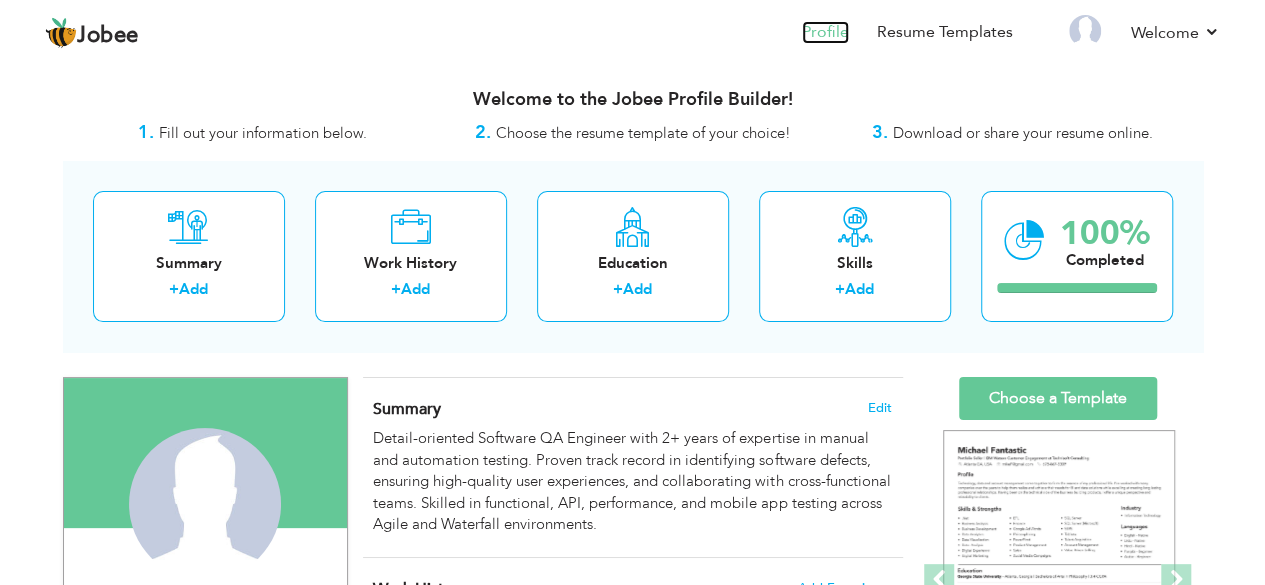 click on "Profile" at bounding box center (825, 32) 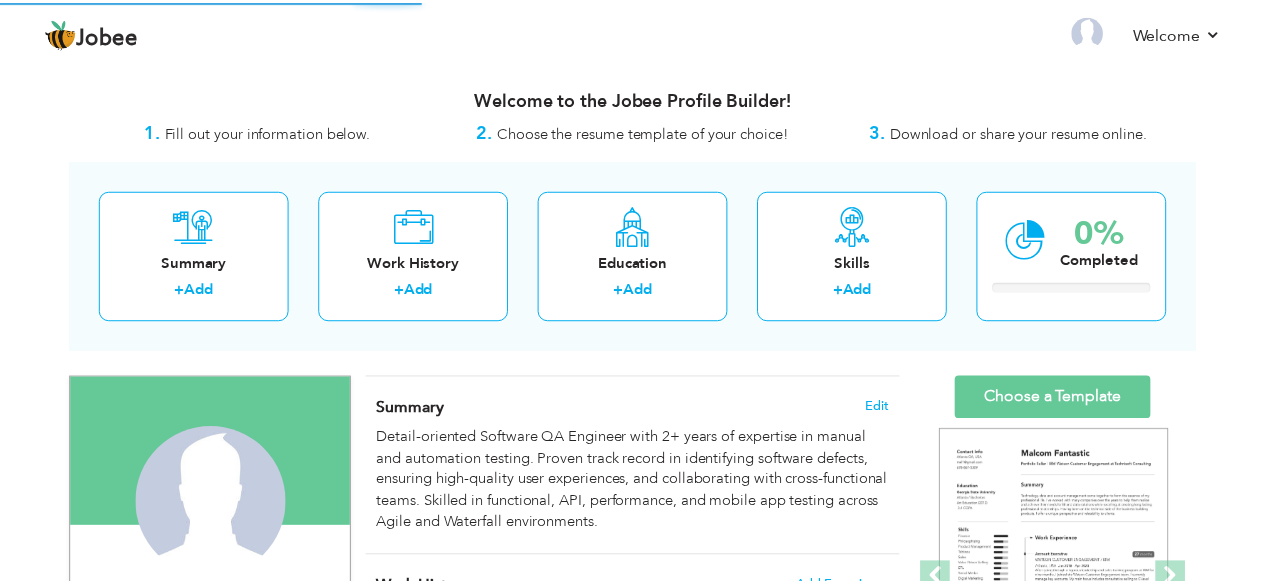 scroll, scrollTop: 0, scrollLeft: 0, axis: both 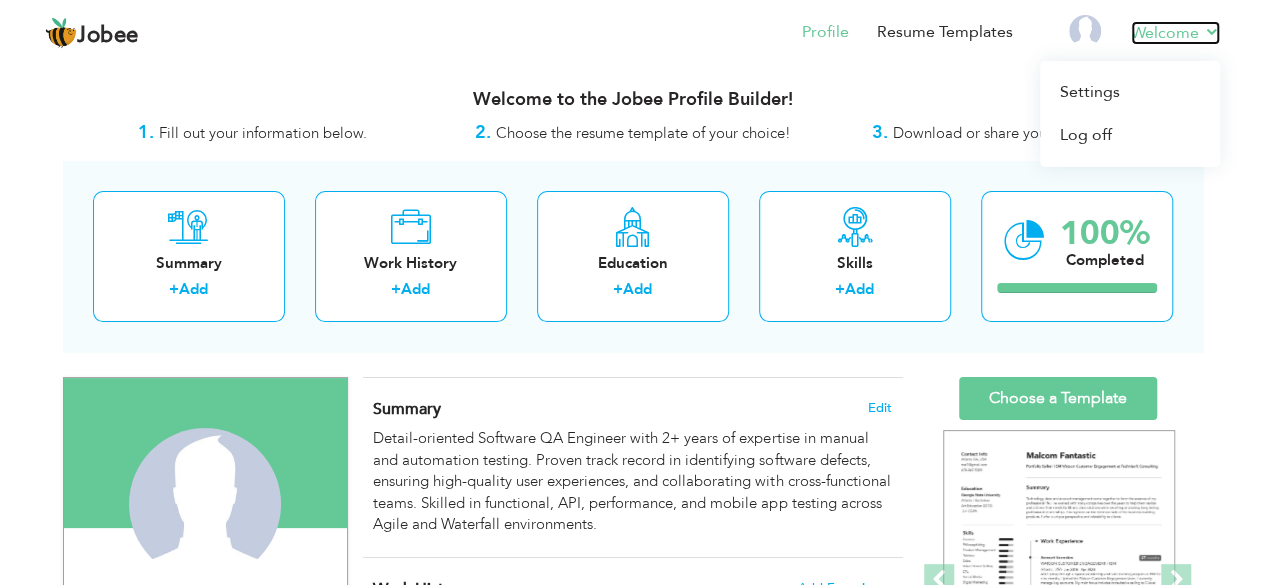 click on "Welcome" at bounding box center (1175, 33) 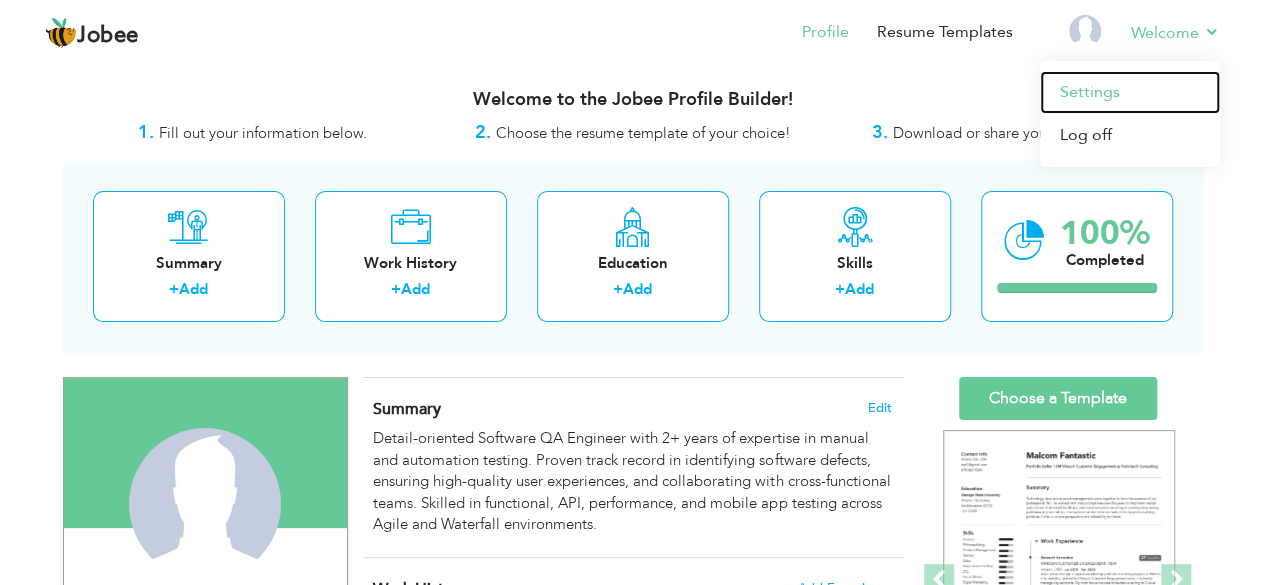 click on "Settings" at bounding box center (1130, 92) 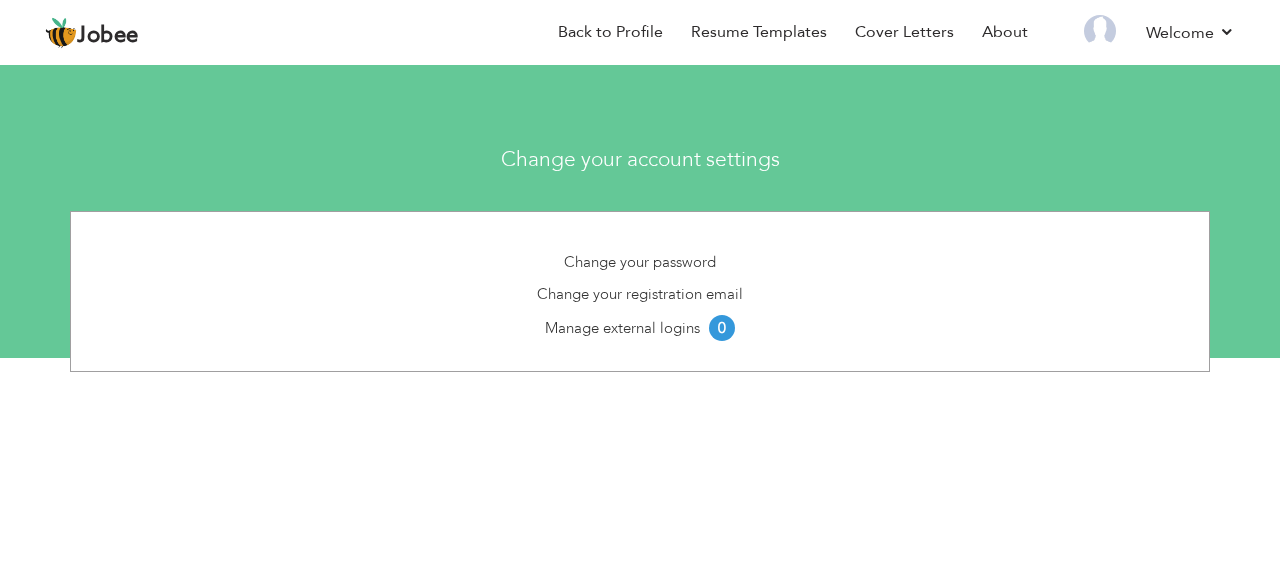 scroll, scrollTop: 0, scrollLeft: 0, axis: both 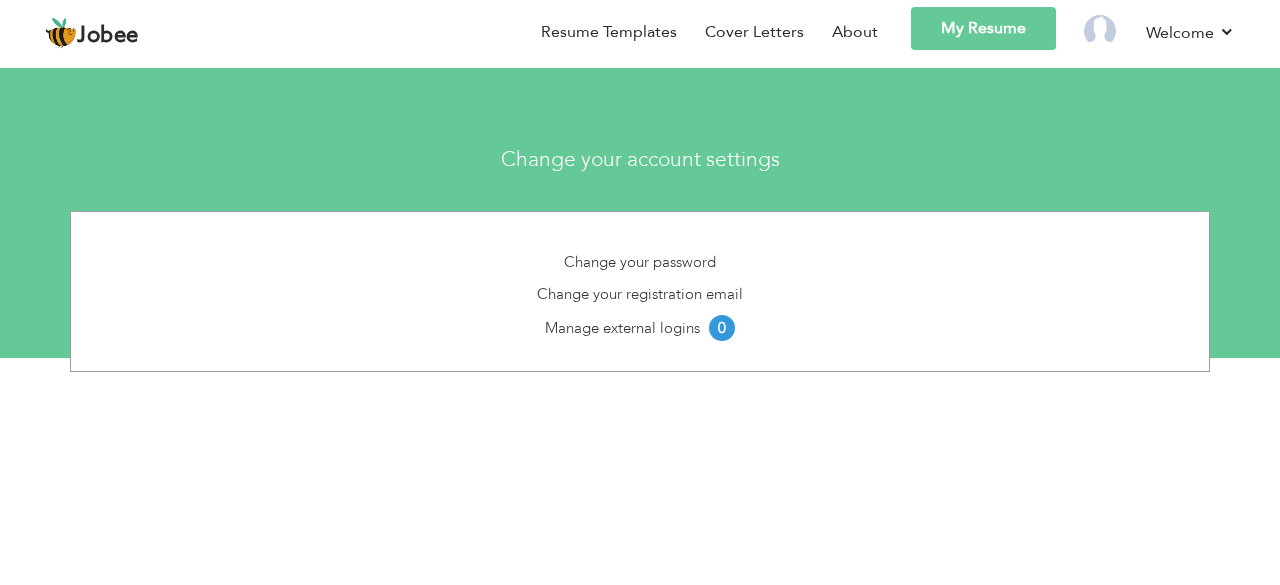 click on "Jobee
Back to Profile
Resume Templates
Resume Templates
Cover Letters
About
My Resume
Welcome
Settings
Log off" at bounding box center [640, 291] 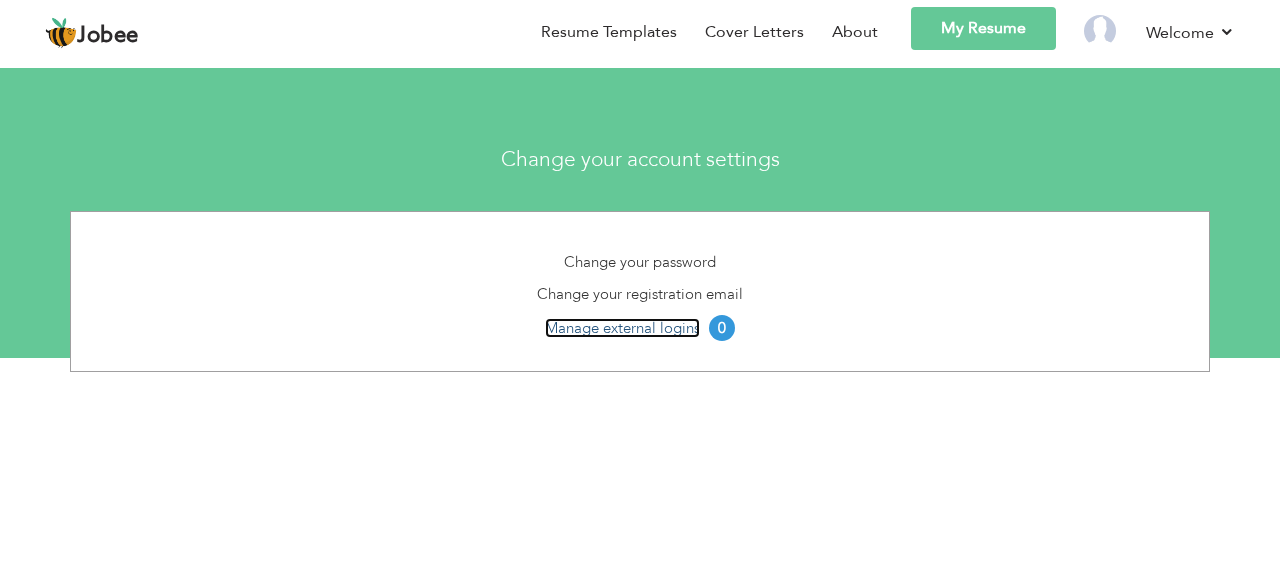 click on "Manage external logins" at bounding box center (622, 328) 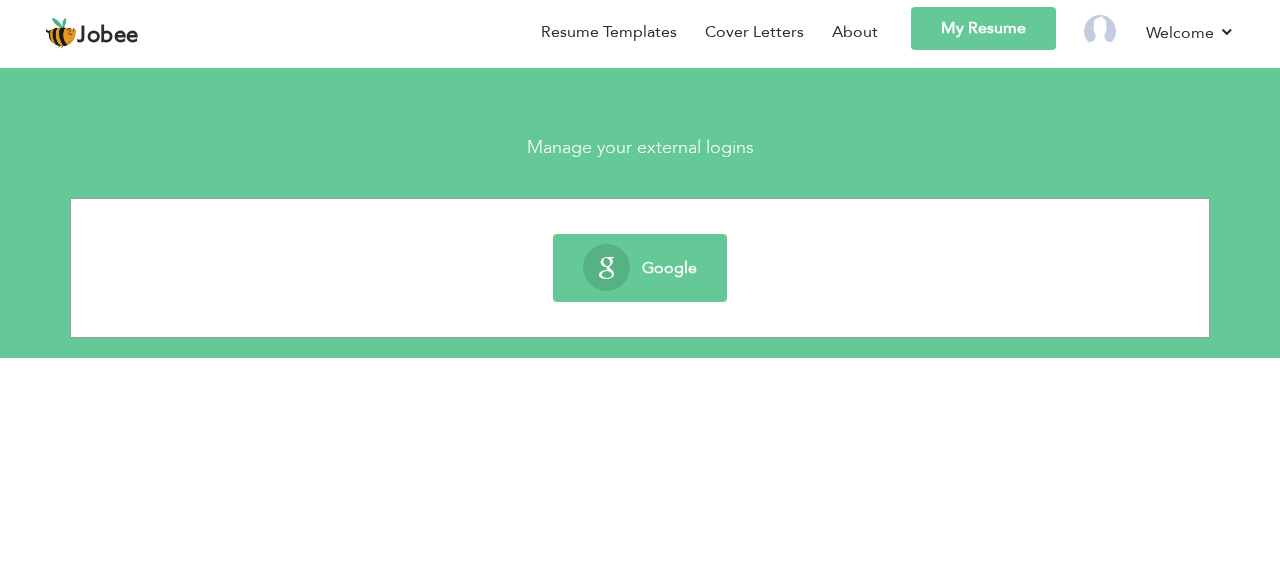 scroll, scrollTop: 0, scrollLeft: 0, axis: both 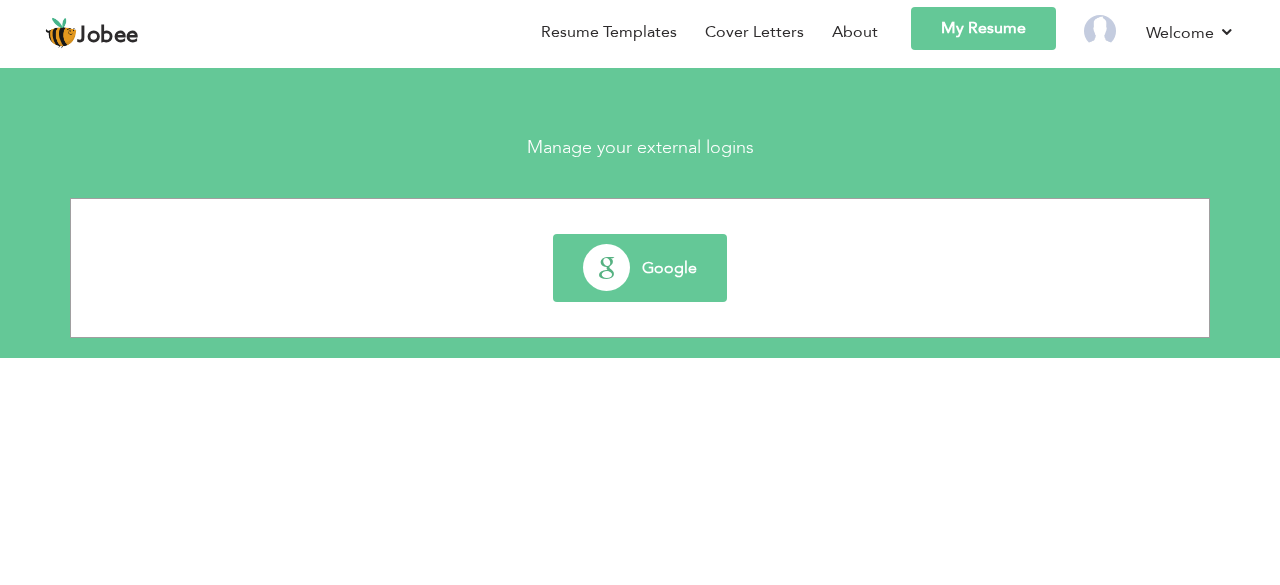 click on "Google" at bounding box center [640, 268] 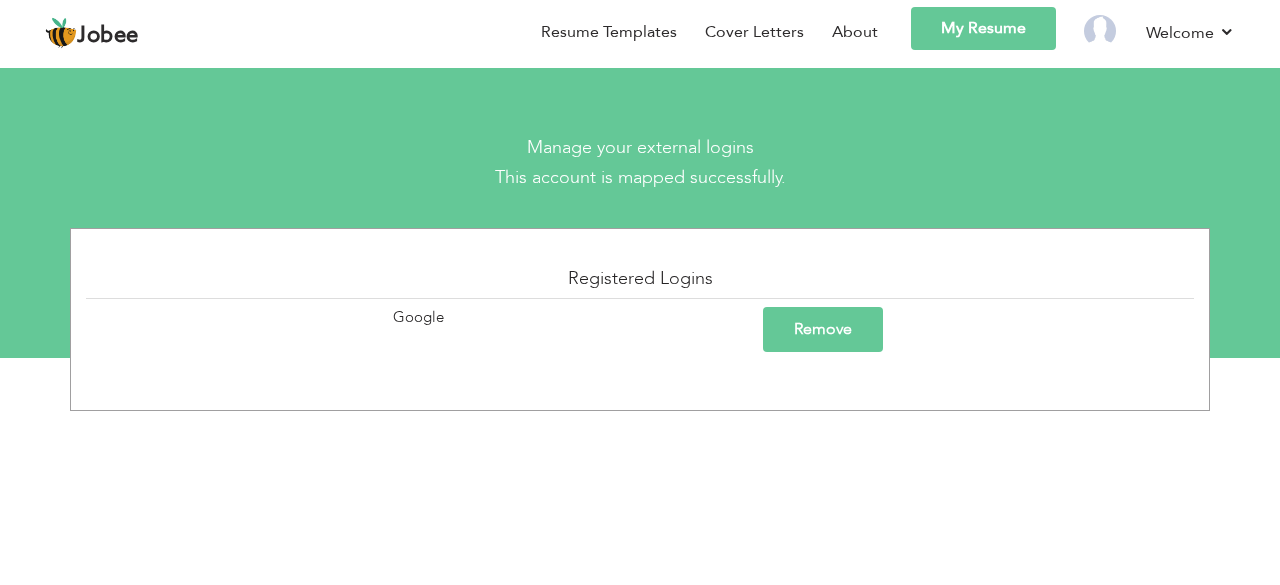 scroll, scrollTop: 0, scrollLeft: 0, axis: both 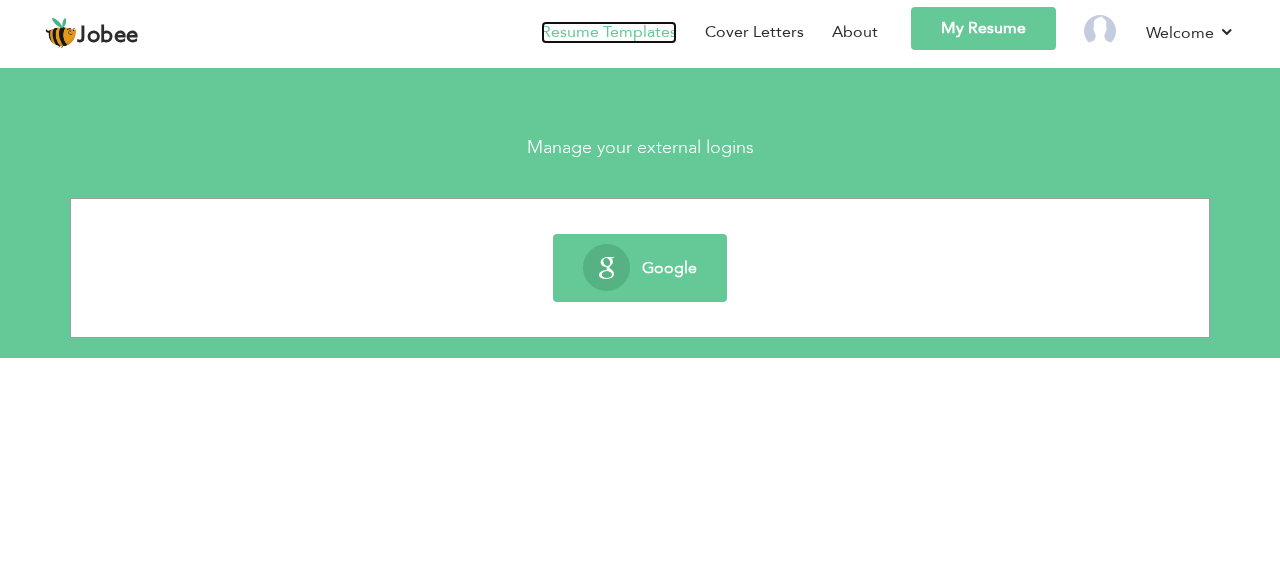 click on "Resume Templates" at bounding box center (609, 32) 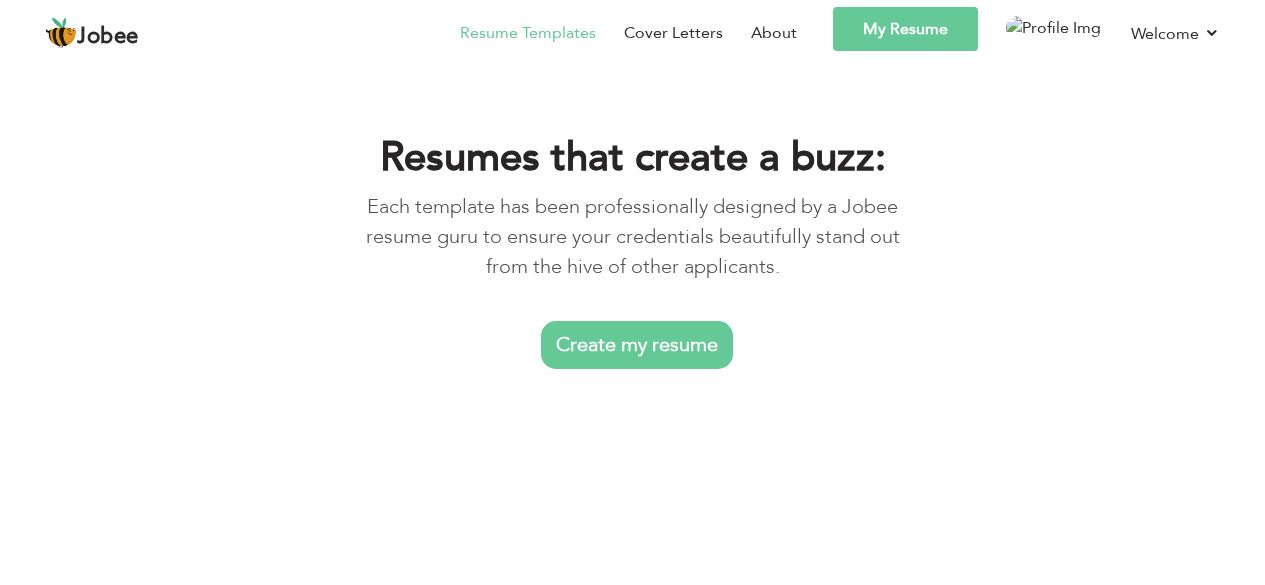 scroll, scrollTop: 0, scrollLeft: 0, axis: both 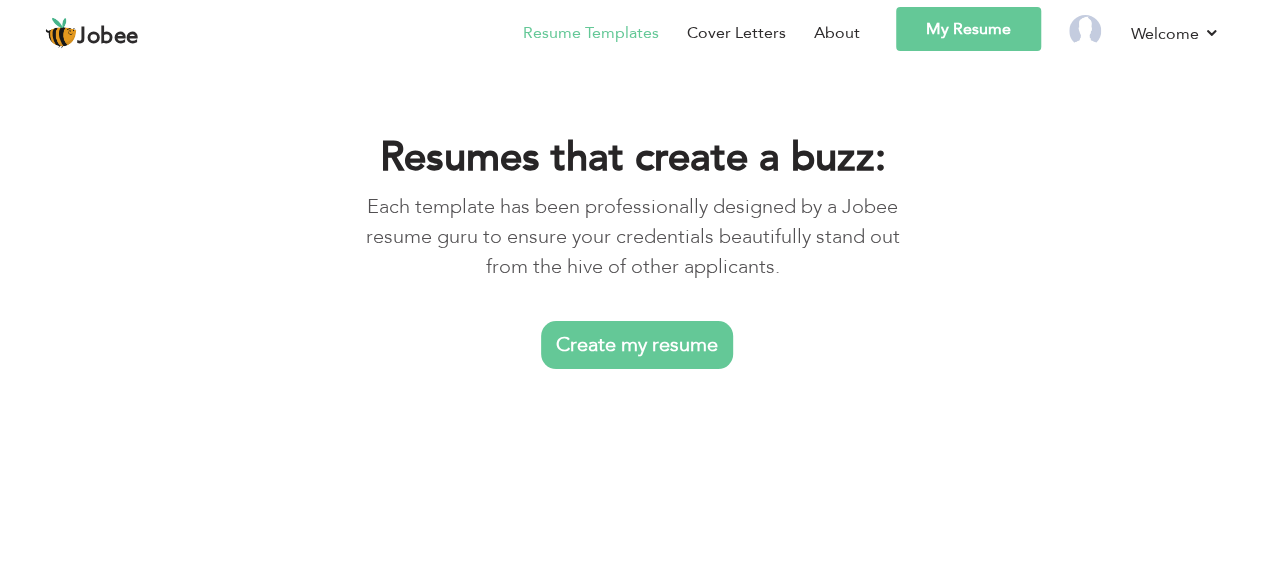 click on "Create my resume" at bounding box center (637, 345) 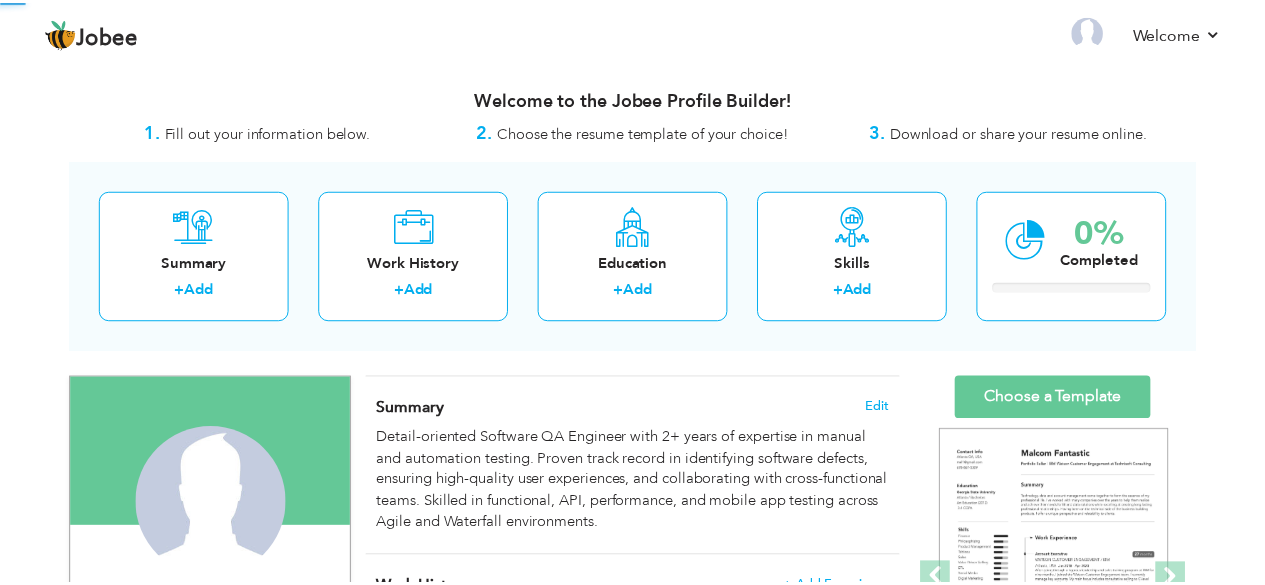 scroll, scrollTop: 0, scrollLeft: 0, axis: both 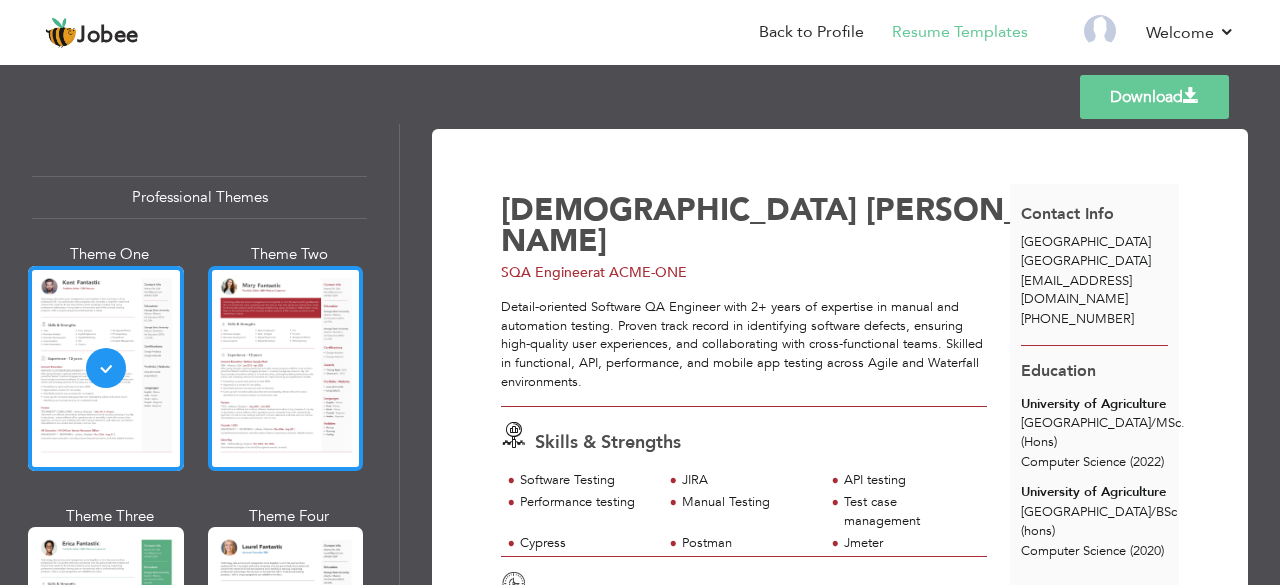 click at bounding box center [286, 368] 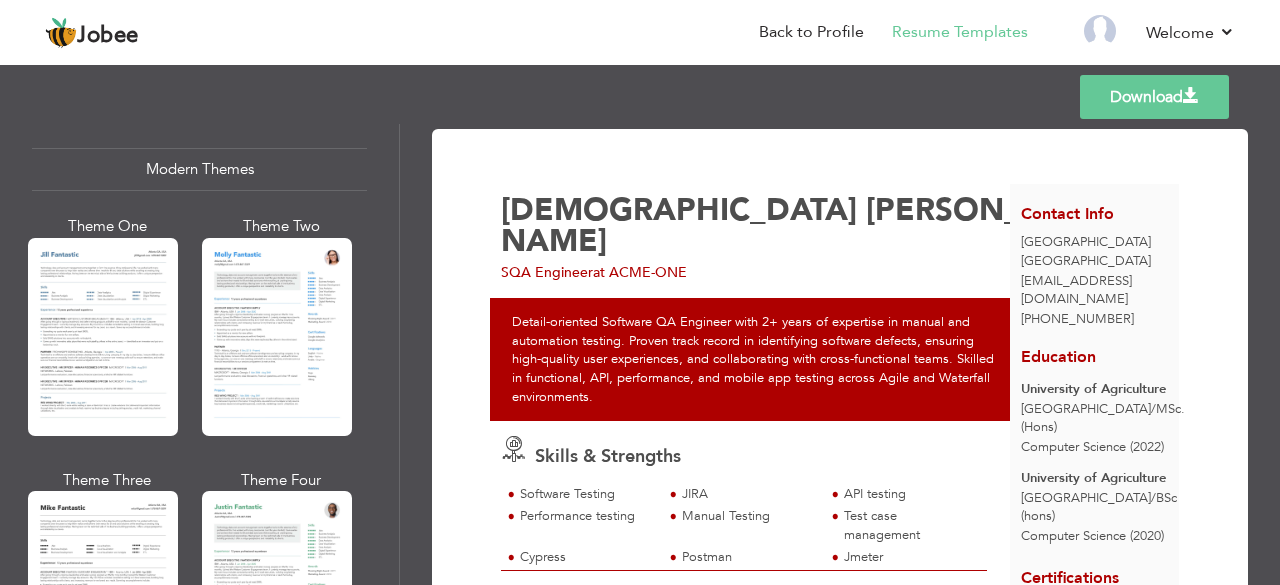 scroll, scrollTop: 1000, scrollLeft: 0, axis: vertical 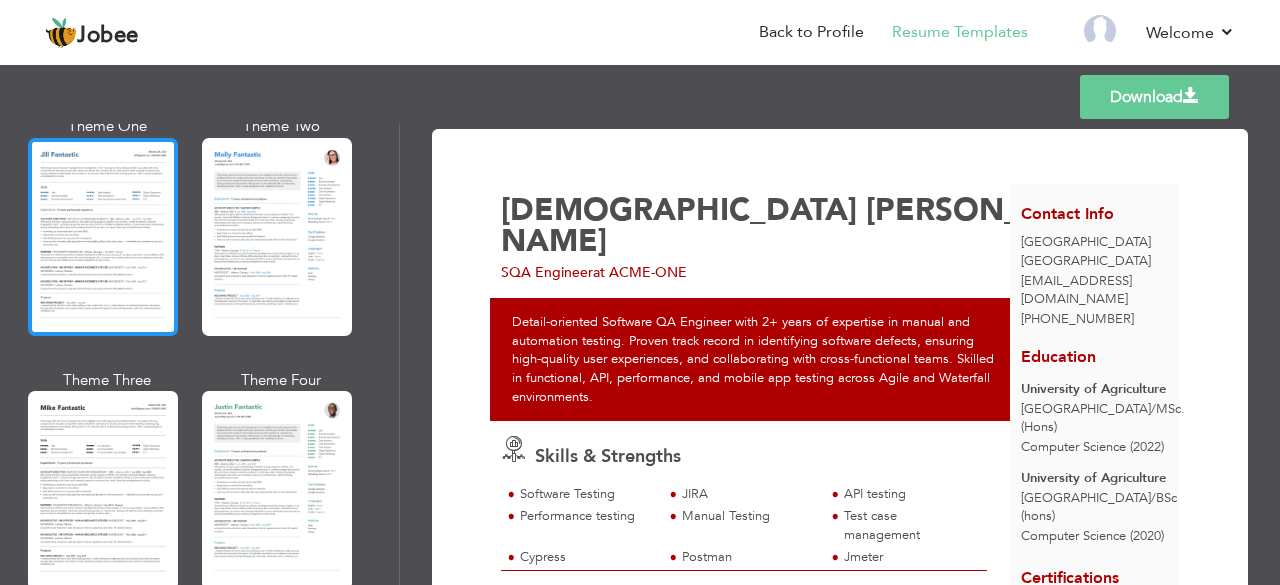 click 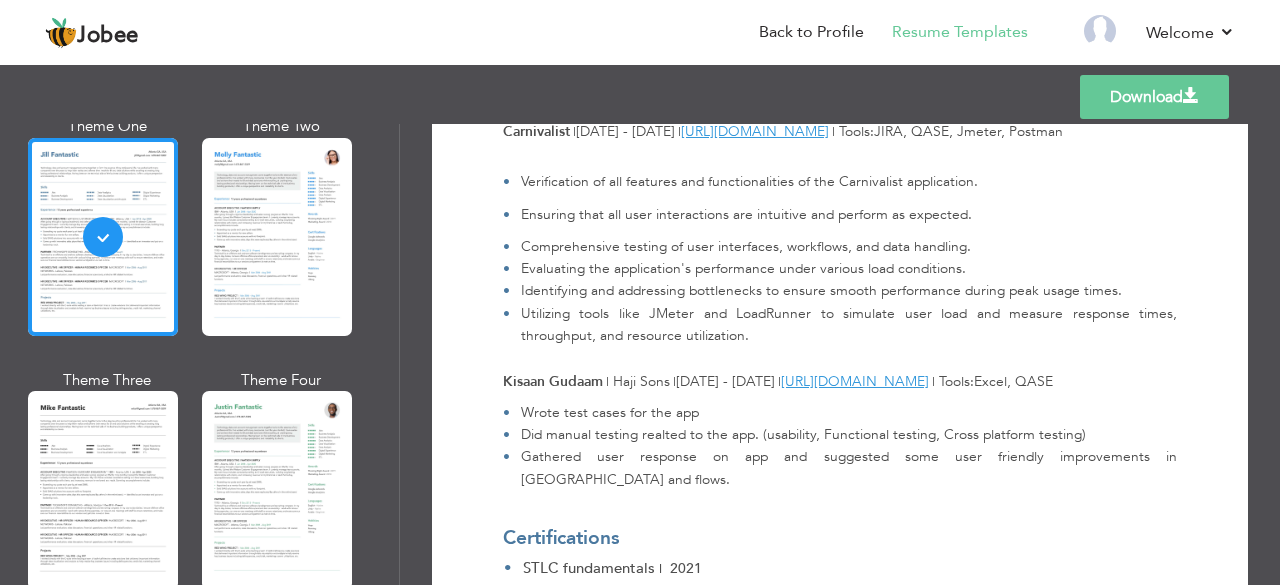 scroll, scrollTop: 1500, scrollLeft: 0, axis: vertical 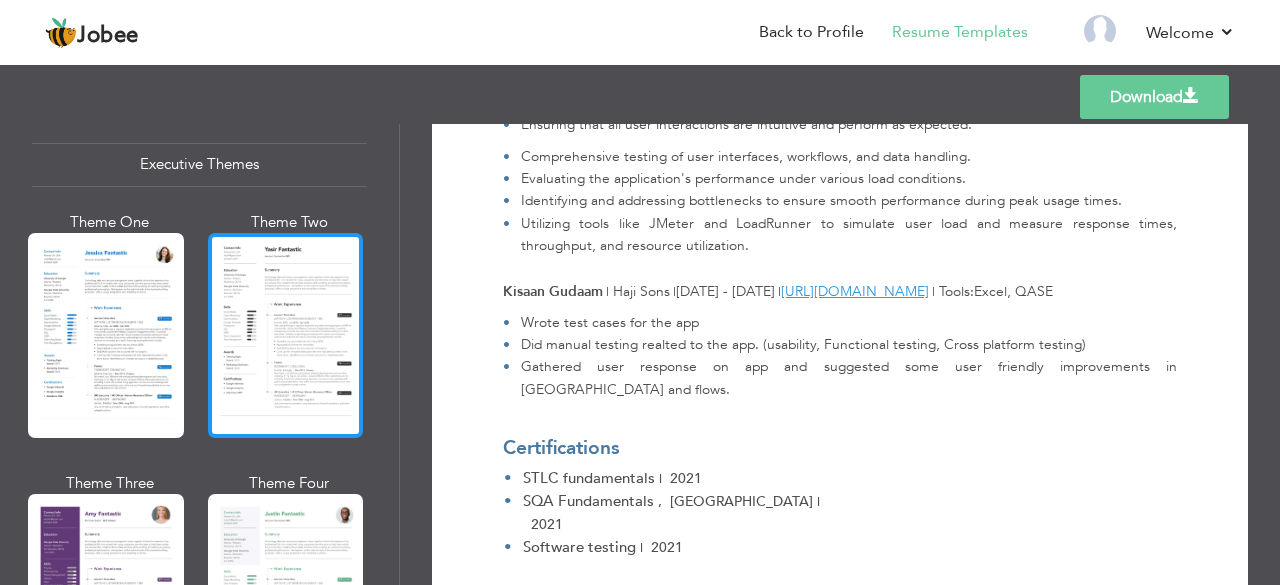 click at bounding box center [286, 335] 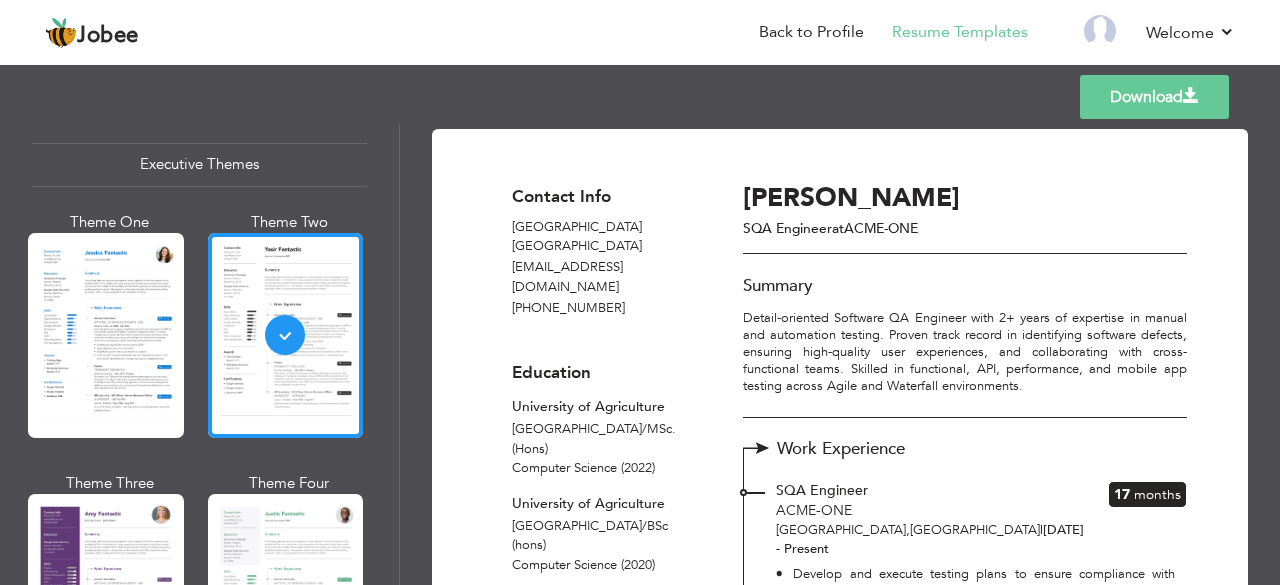 scroll, scrollTop: 0, scrollLeft: 0, axis: both 